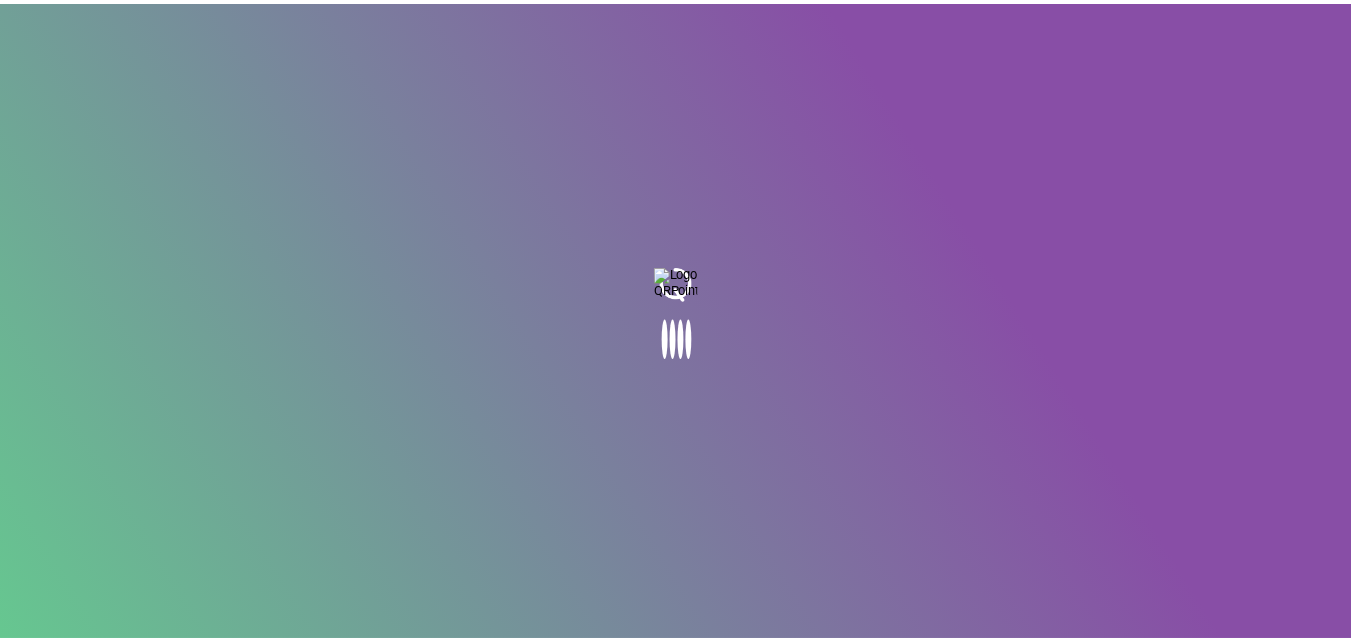 scroll, scrollTop: 0, scrollLeft: 0, axis: both 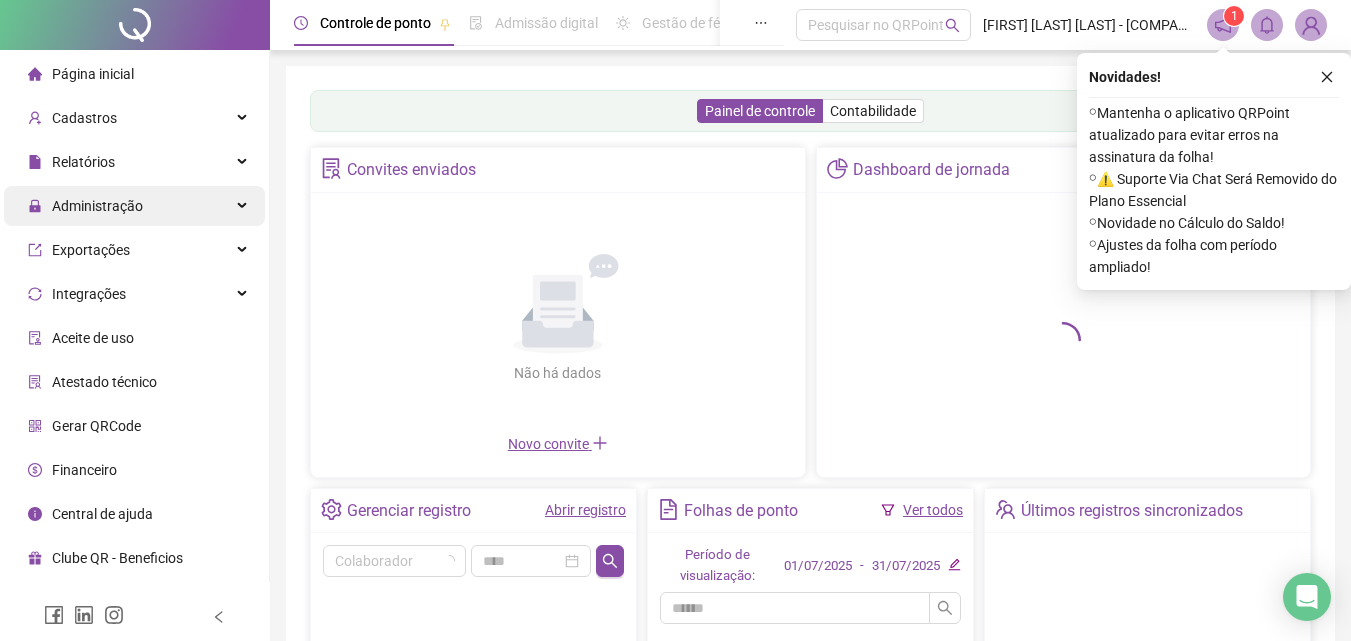 click on "Administração" at bounding box center (97, 206) 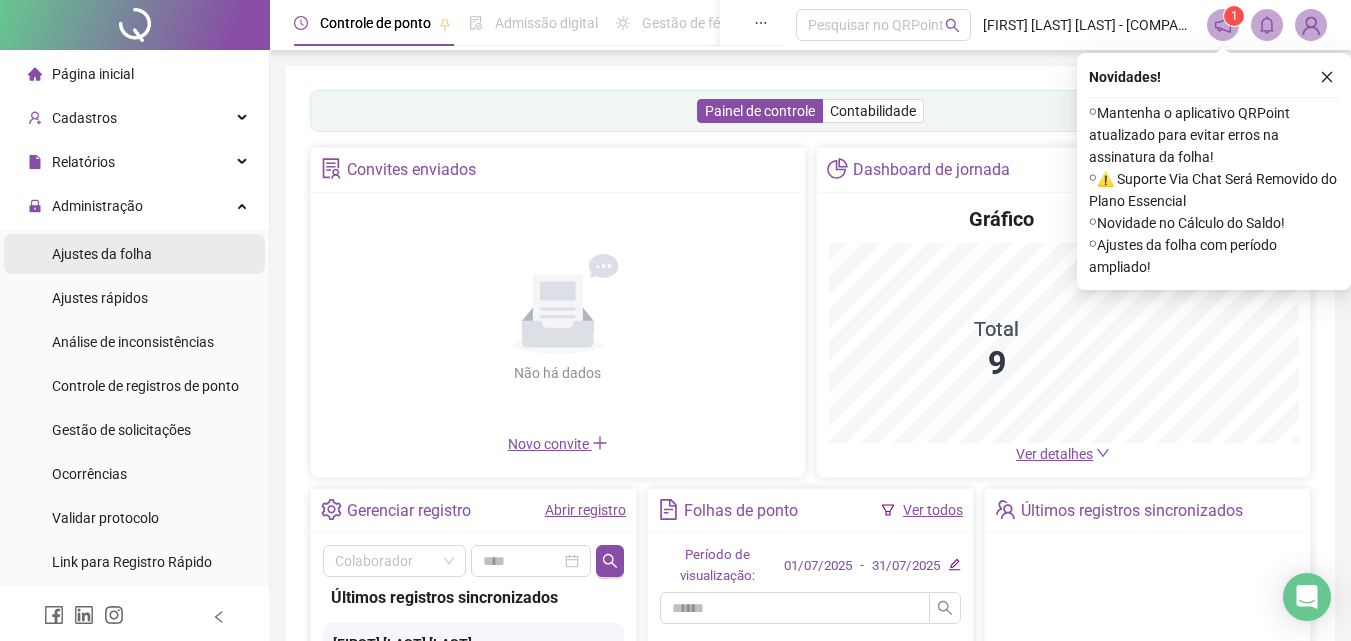 click on "Ajustes da folha" at bounding box center [102, 254] 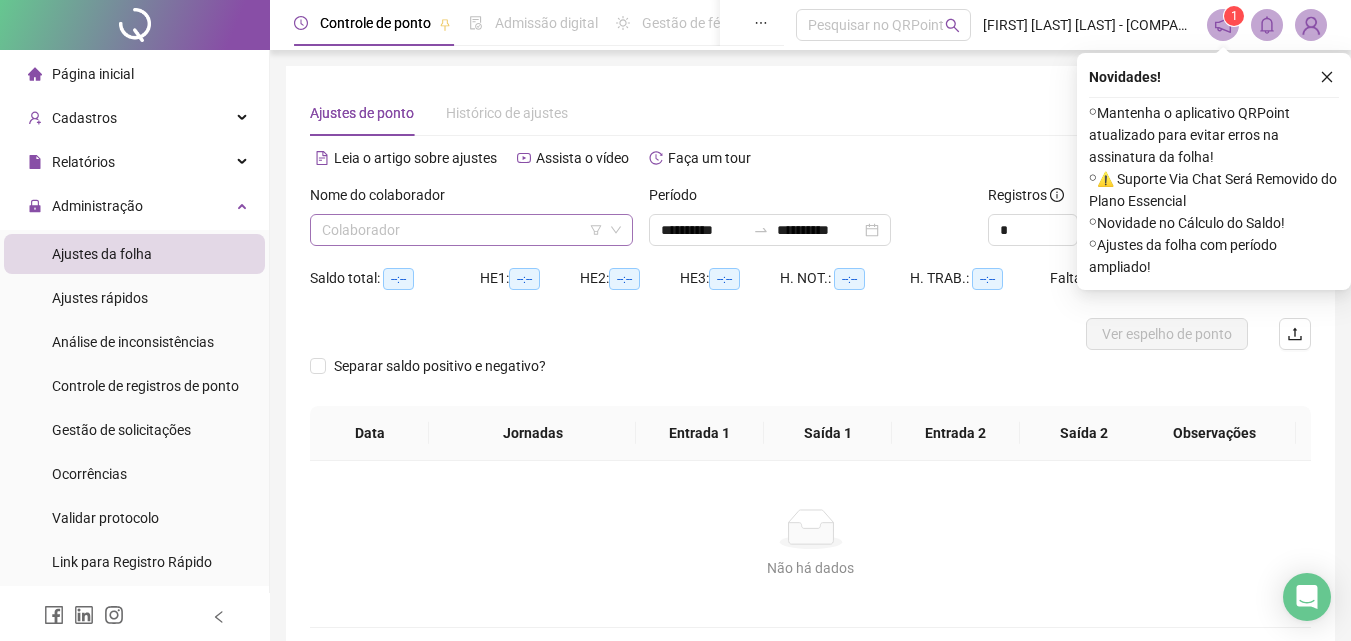 click at bounding box center (462, 230) 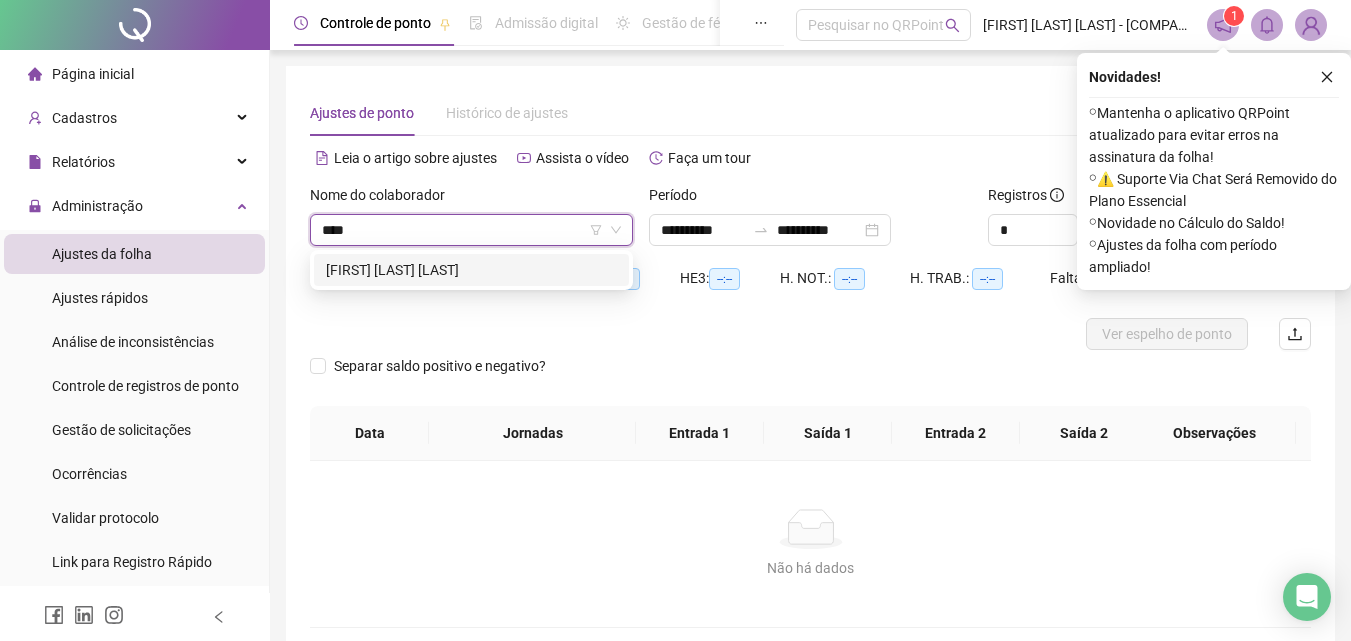 type on "*****" 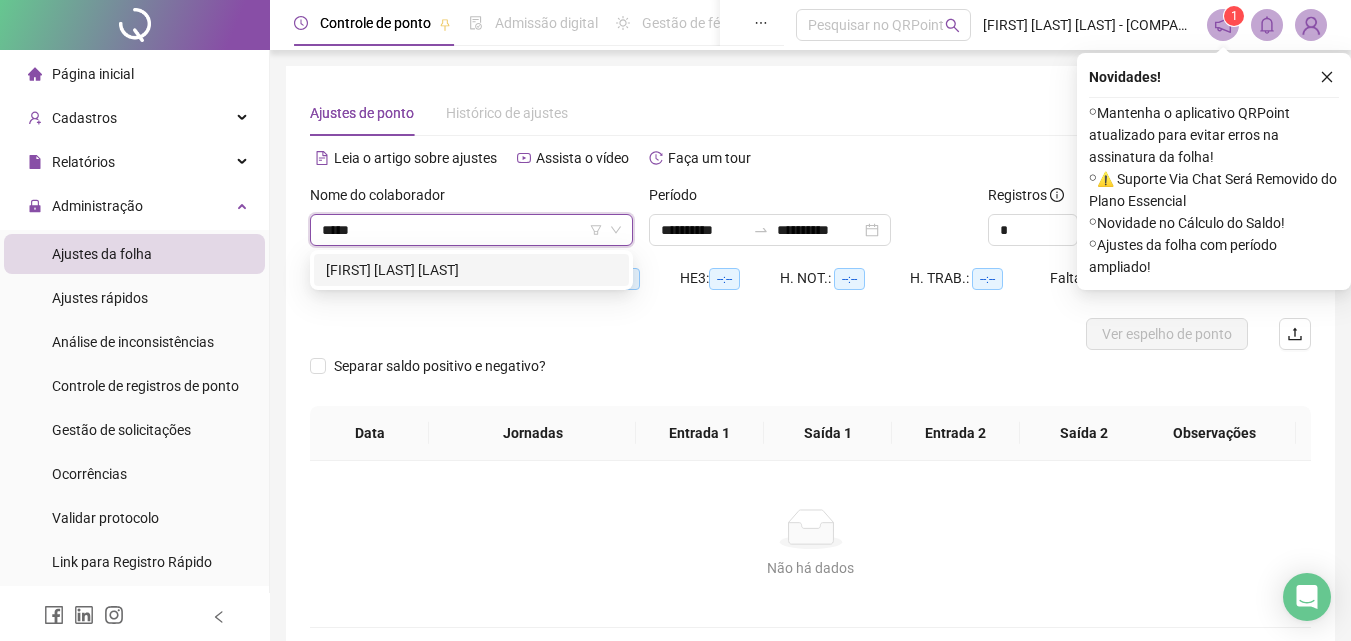click on "[FIRST] [LAST] [LAST]" at bounding box center [471, 270] 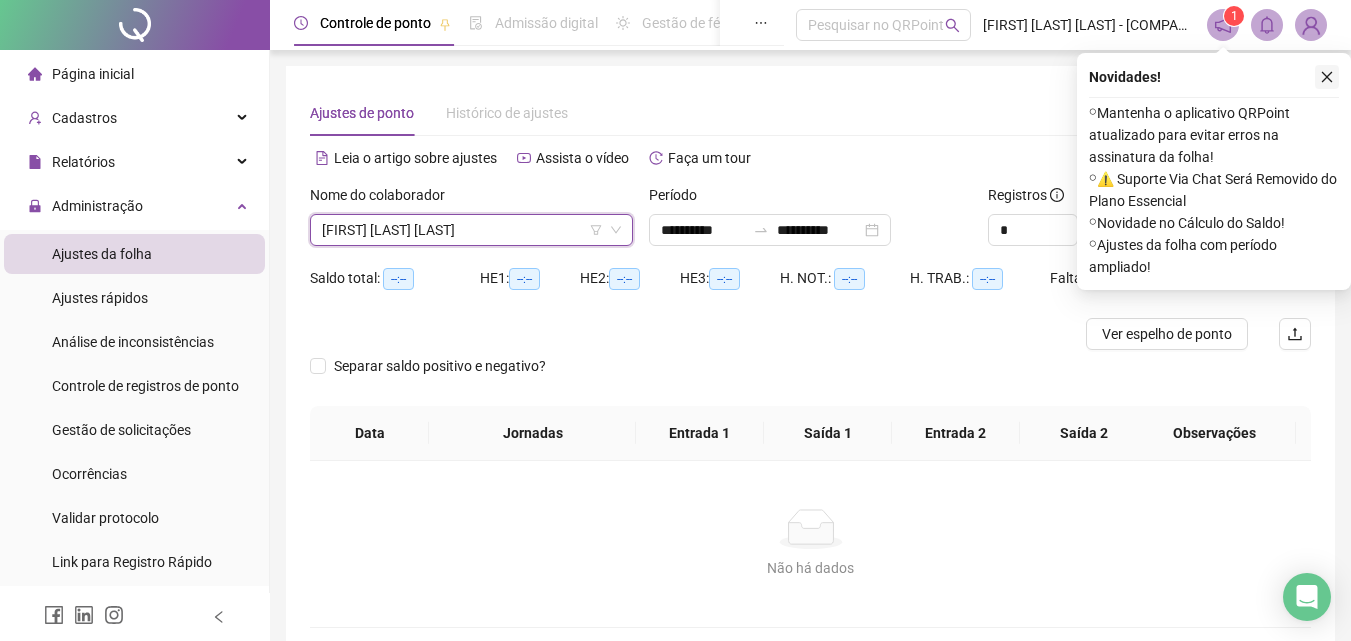 click 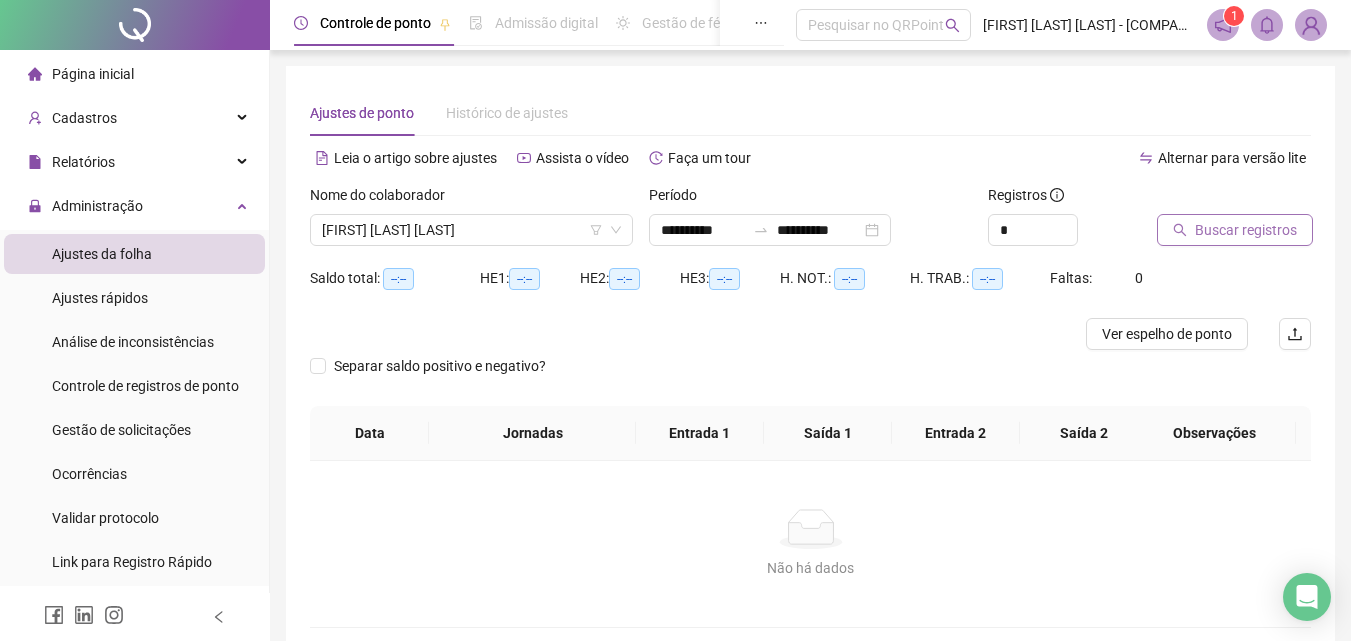 click on "Buscar registros" at bounding box center (1246, 230) 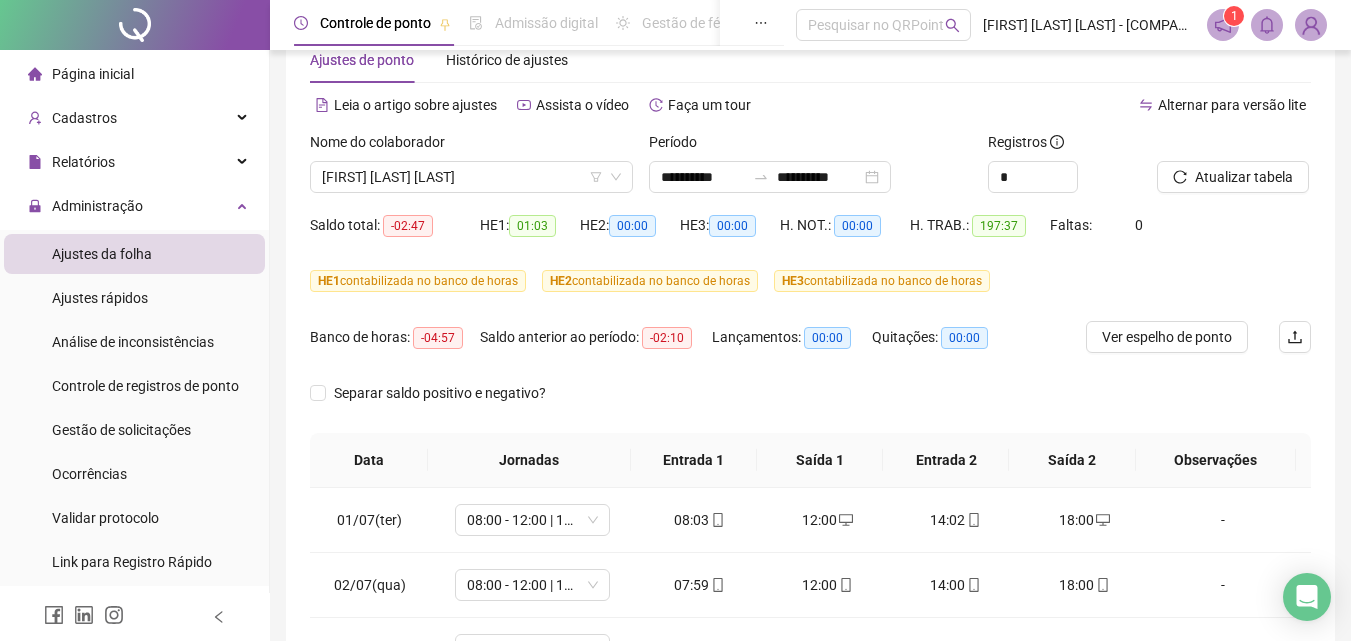 scroll, scrollTop: 300, scrollLeft: 0, axis: vertical 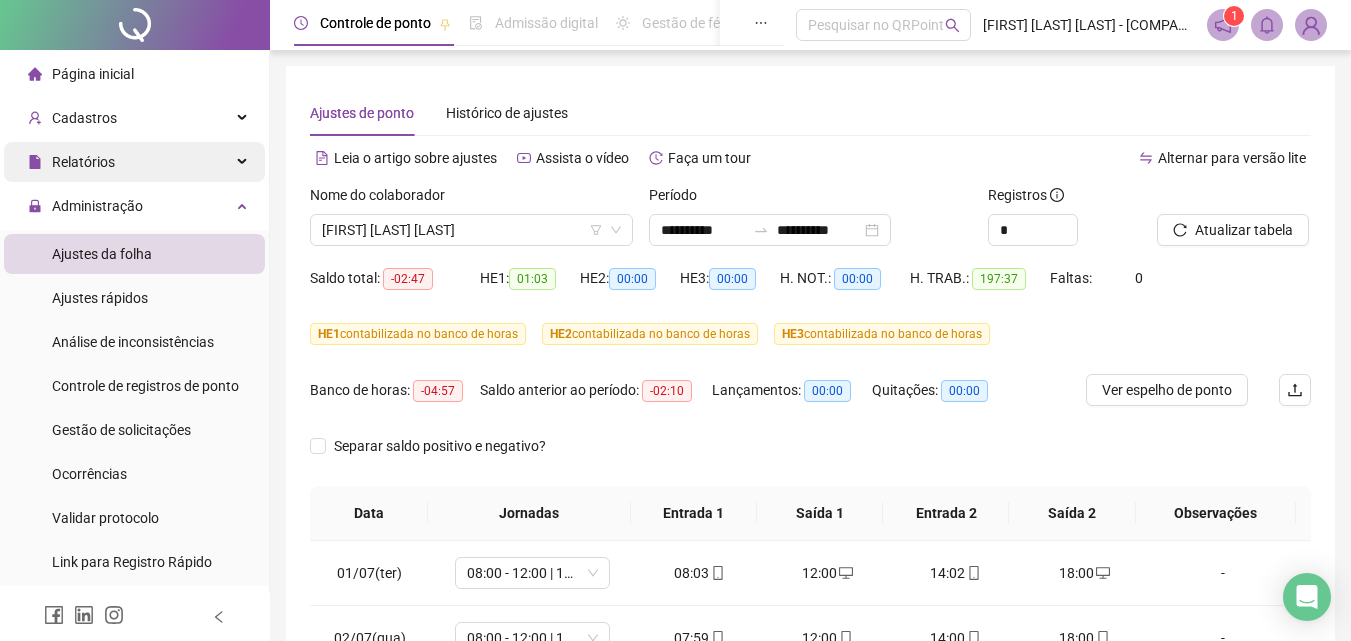 click on "Relatórios" at bounding box center [134, 162] 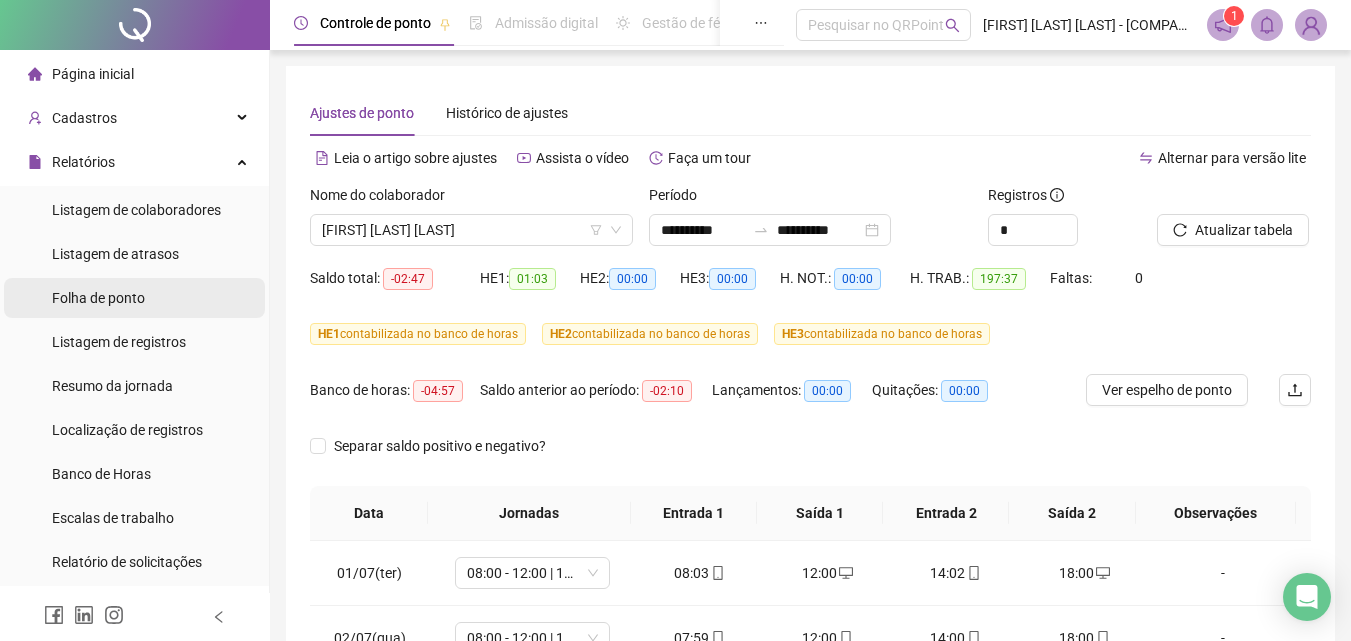 click on "Folha de ponto" at bounding box center [98, 298] 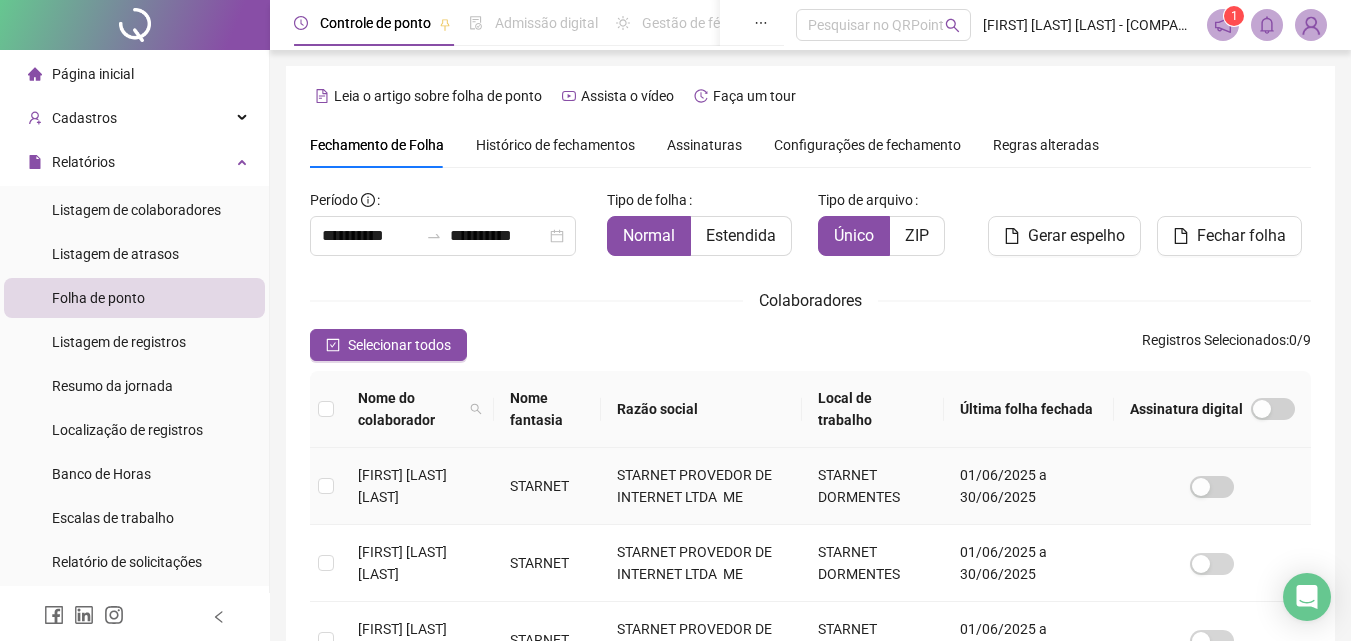 scroll, scrollTop: 89, scrollLeft: 0, axis: vertical 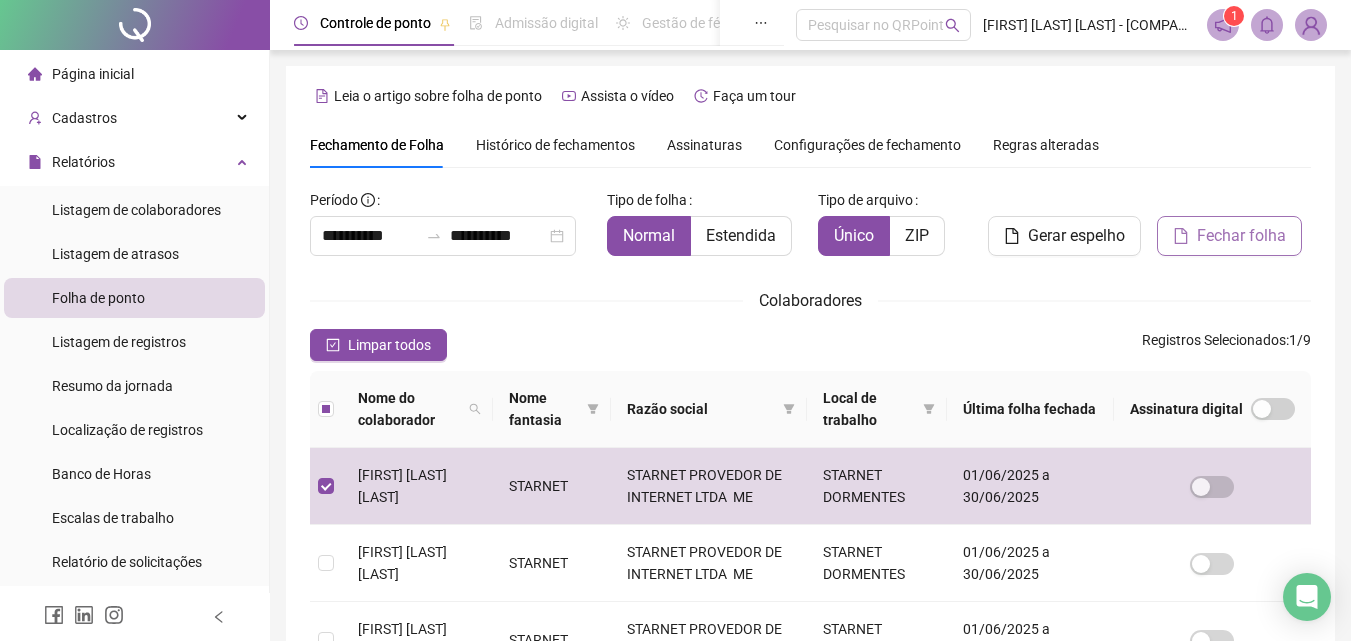 click on "Fechar folha" at bounding box center [1241, 236] 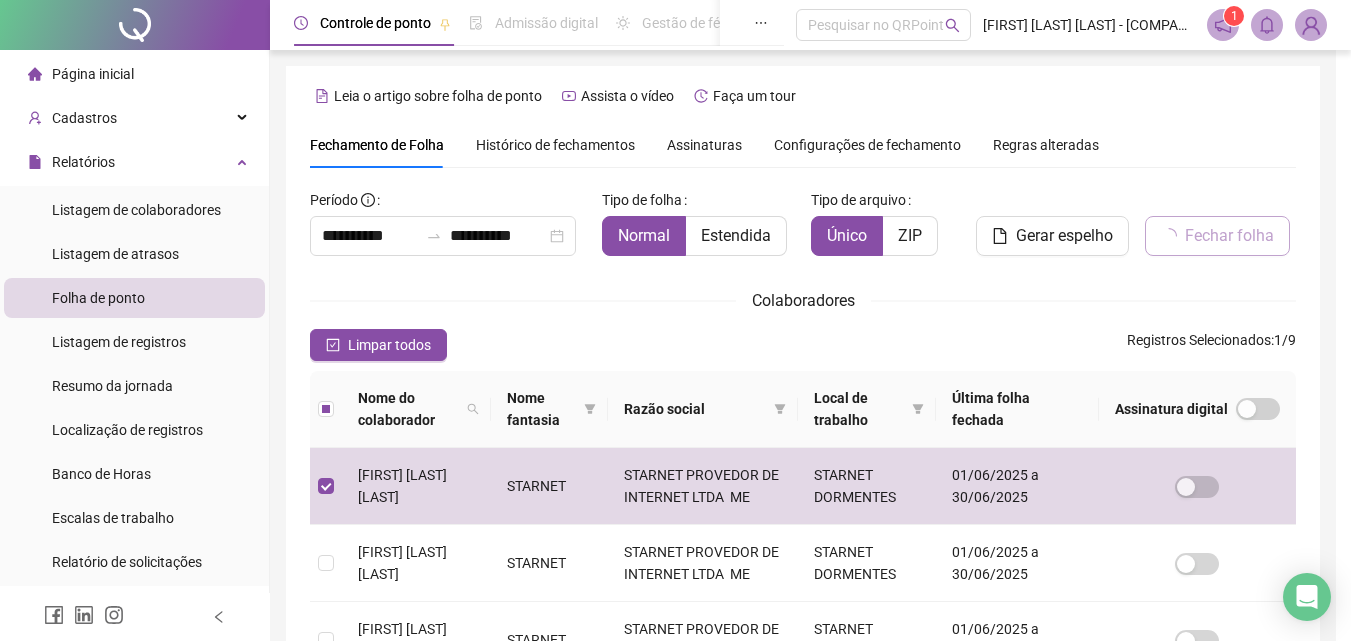 scroll, scrollTop: 89, scrollLeft: 0, axis: vertical 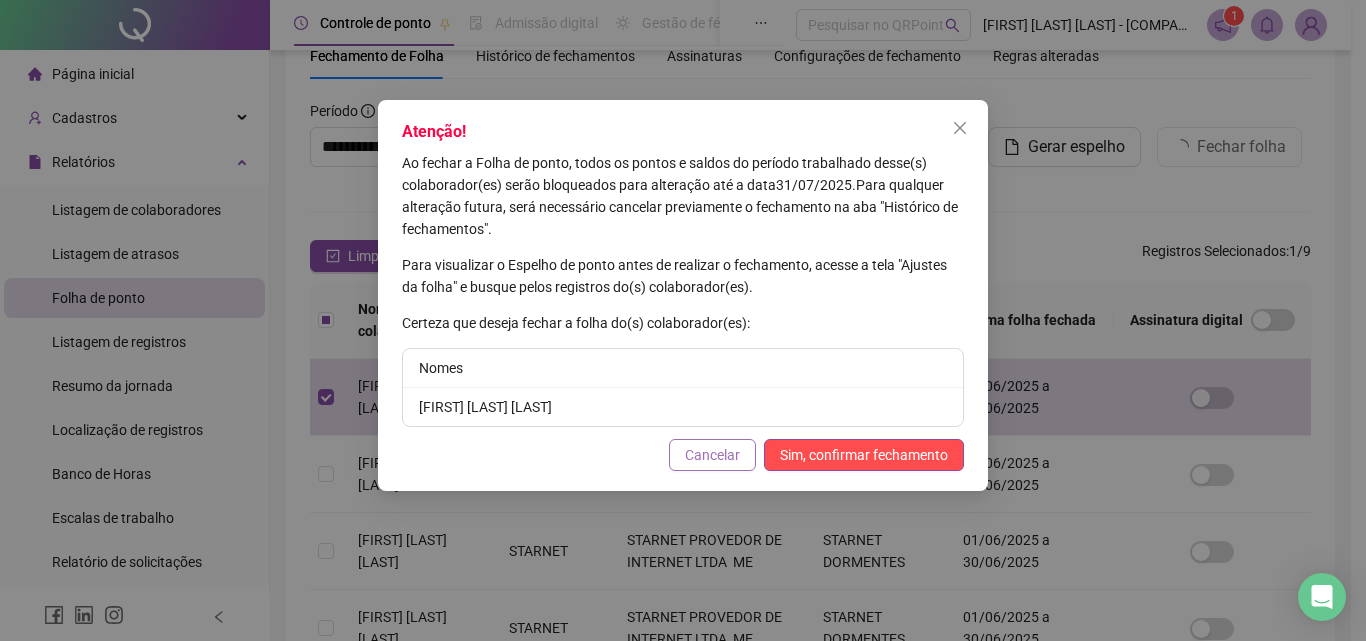 click on "Cancelar" at bounding box center (712, 455) 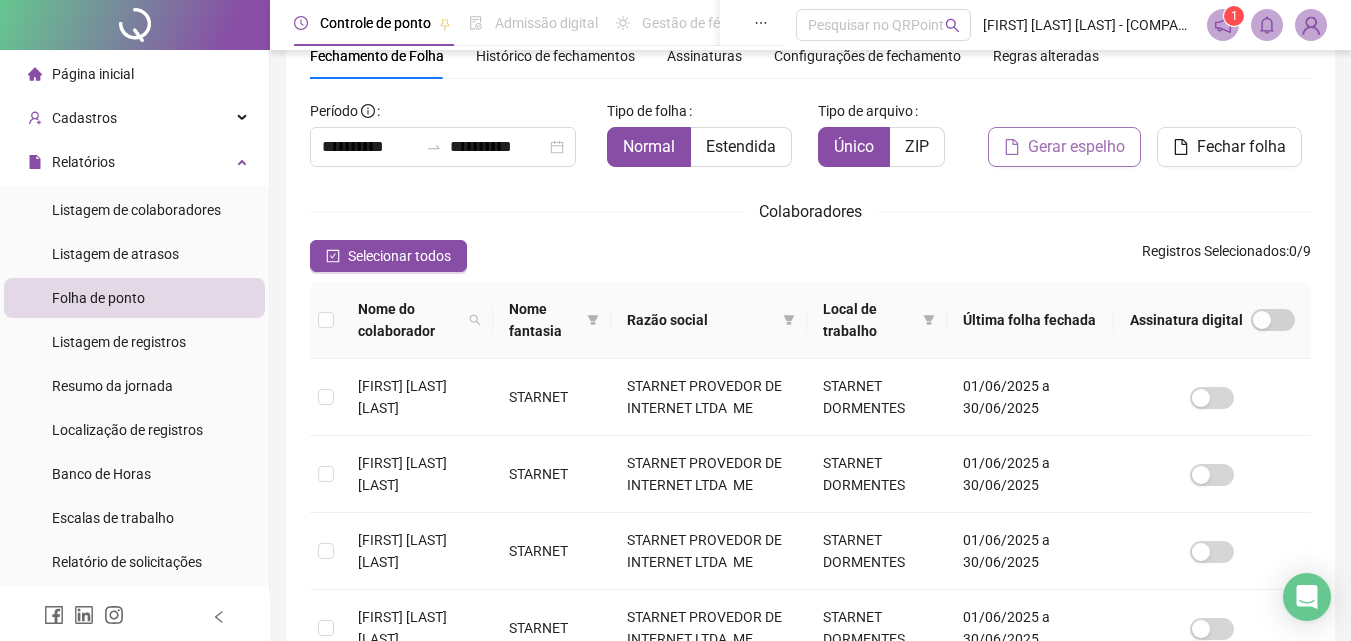 click on "Gerar espelho" at bounding box center [1076, 147] 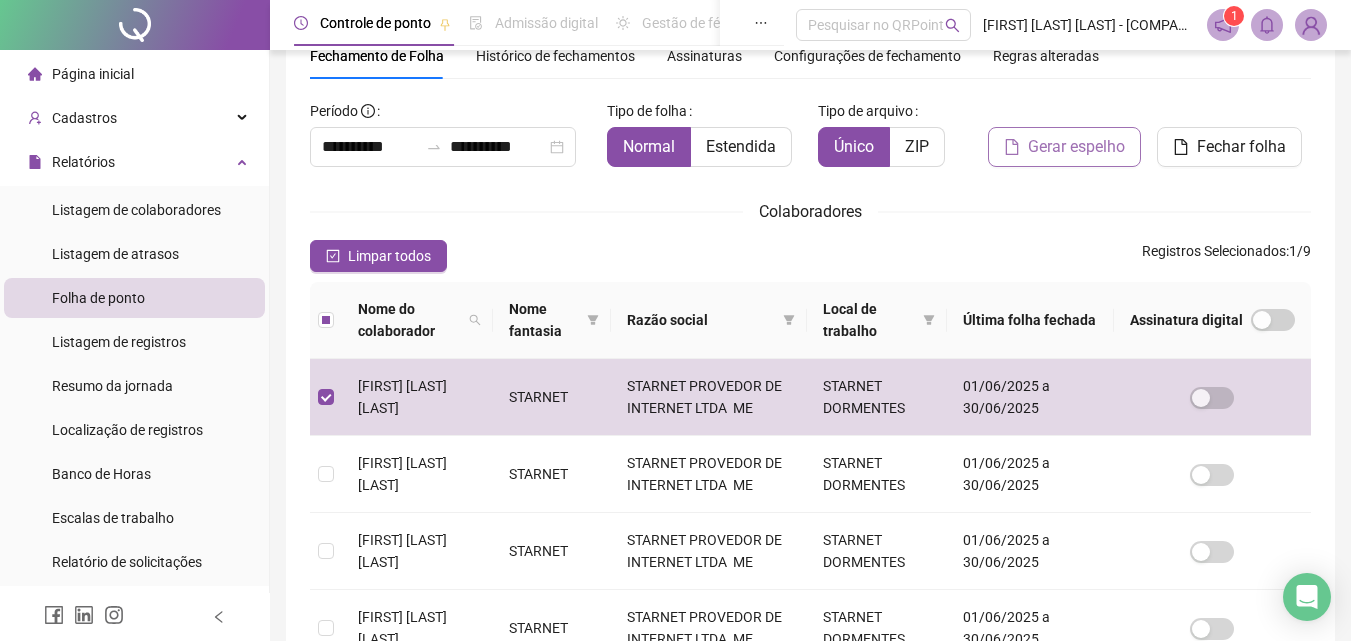 click on "Gerar espelho" at bounding box center [1076, 147] 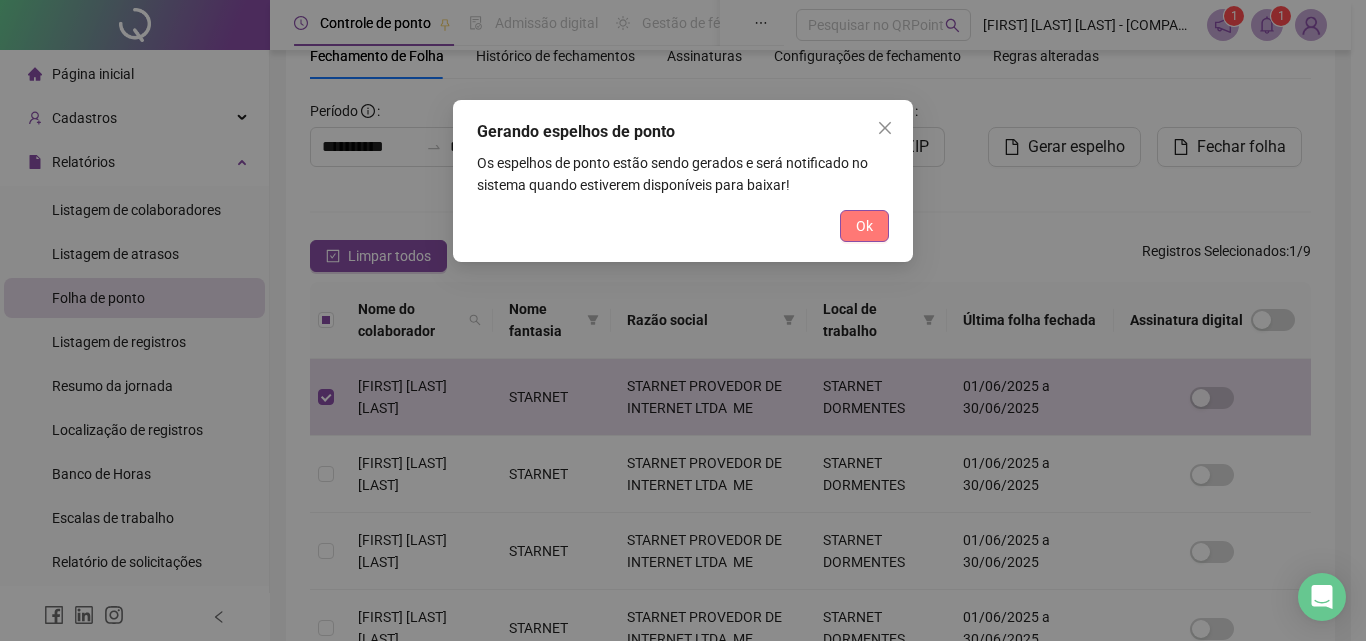 click on "Ok" at bounding box center (864, 226) 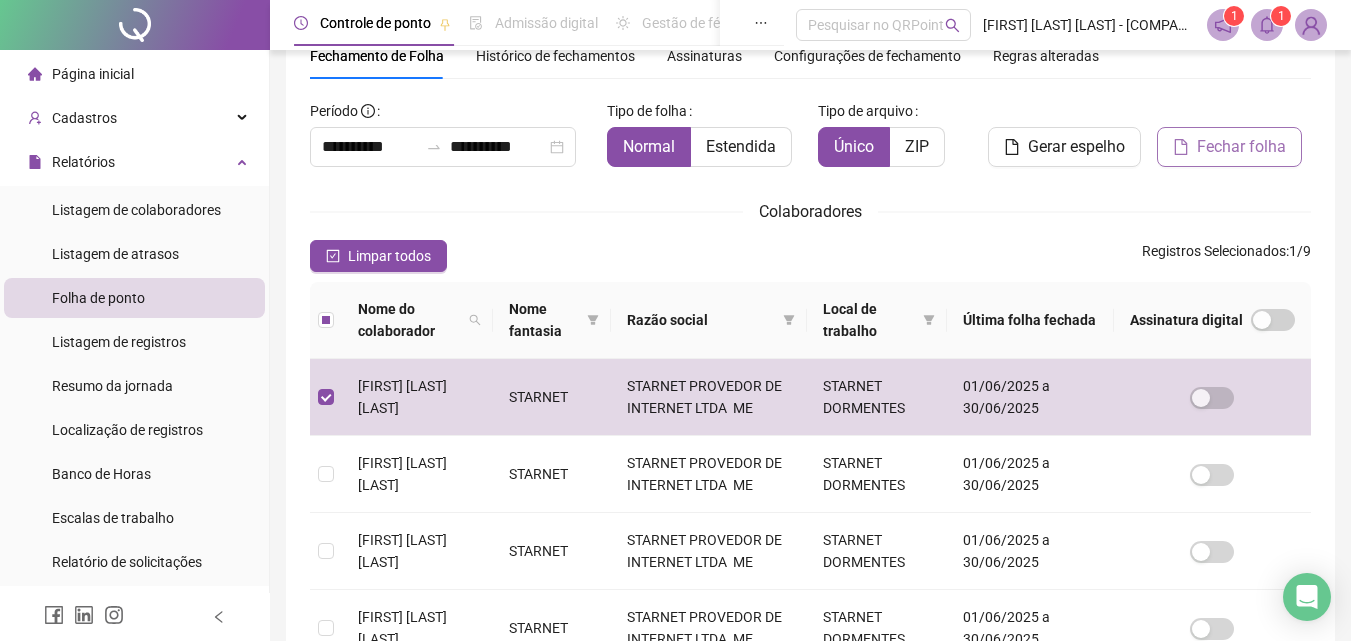 click on "Fechar folha" at bounding box center [1241, 147] 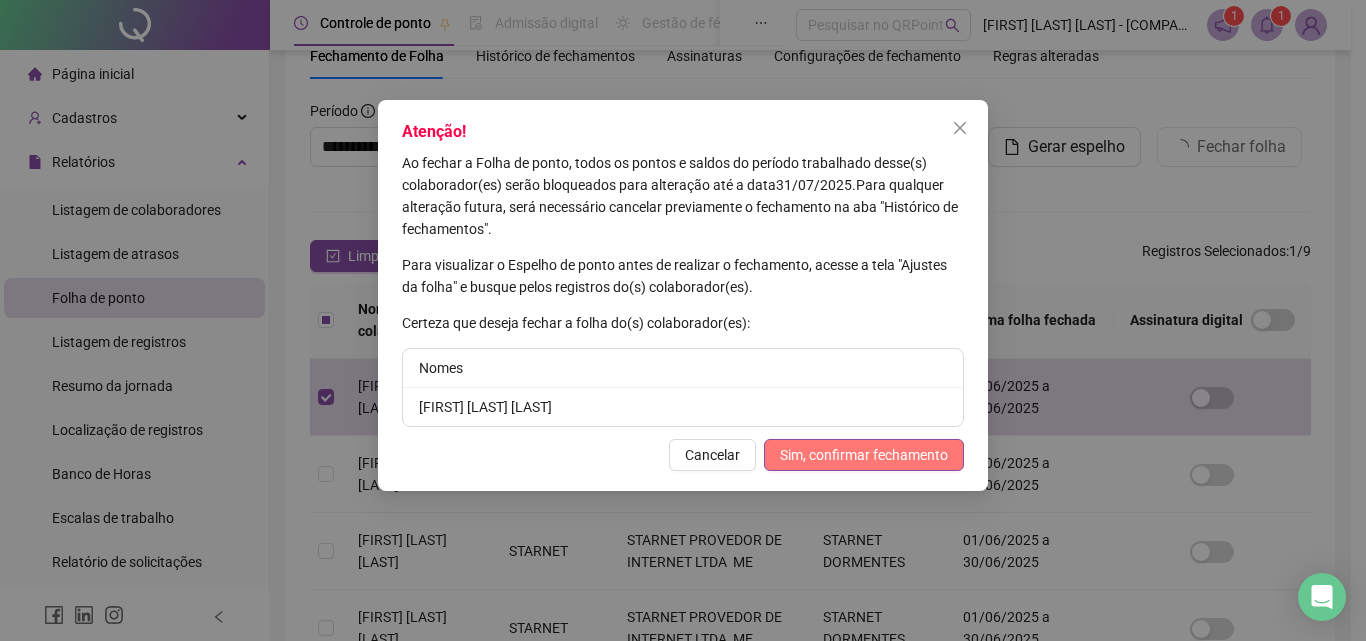 click on "Sim, confirmar fechamento" at bounding box center (864, 455) 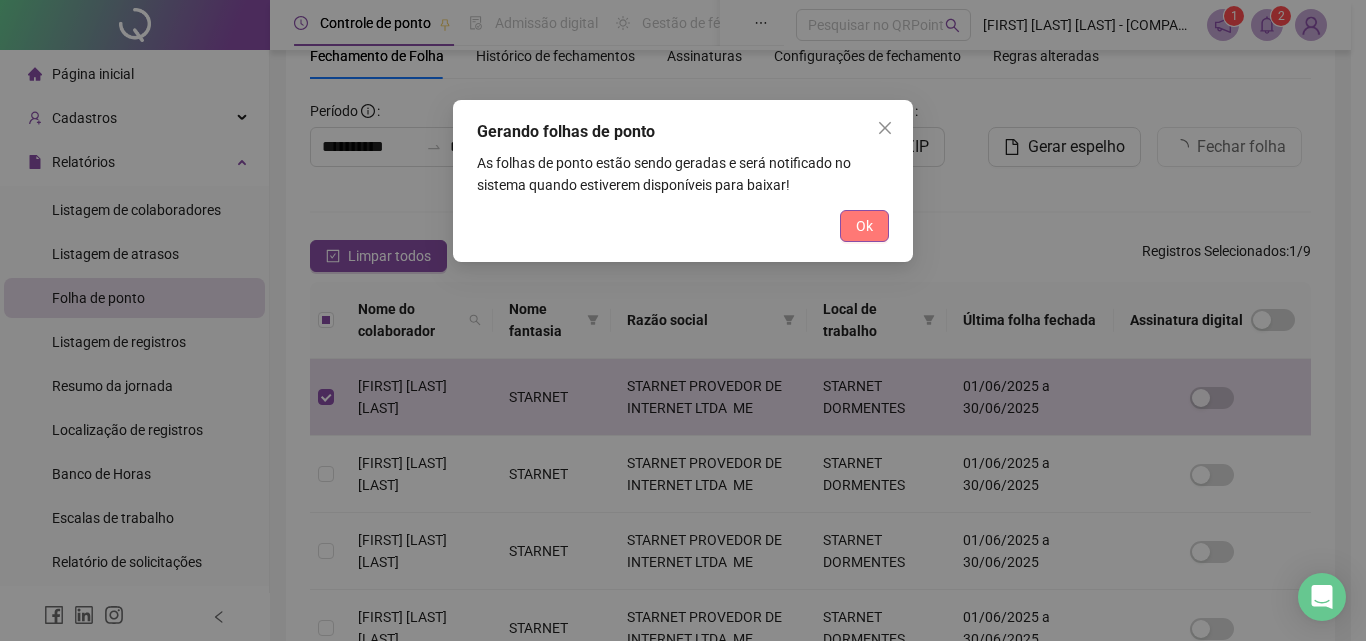 click on "Ok" at bounding box center (864, 226) 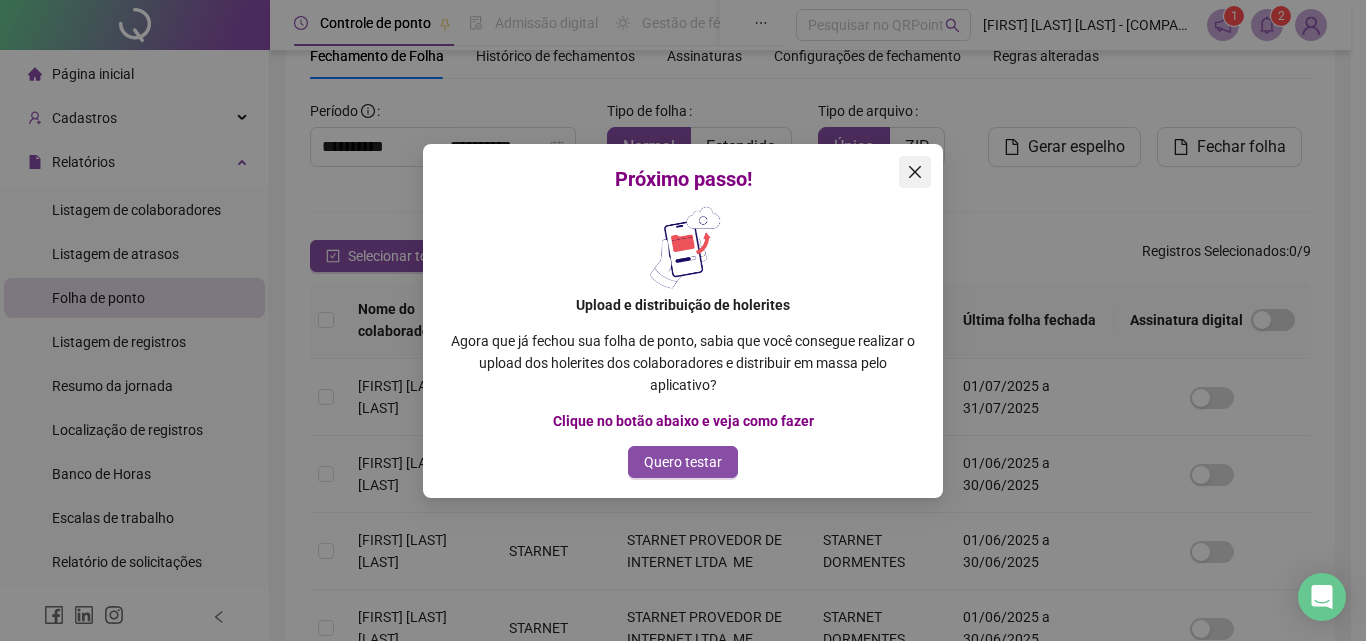 click 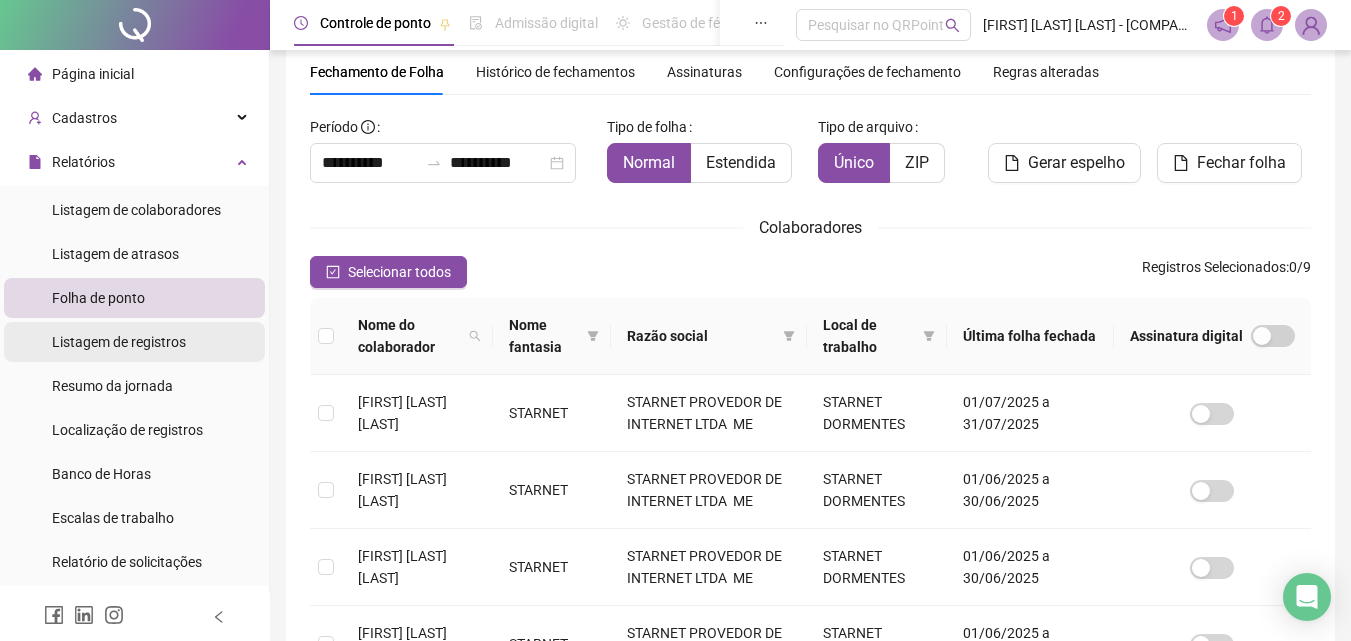 scroll, scrollTop: 0, scrollLeft: 0, axis: both 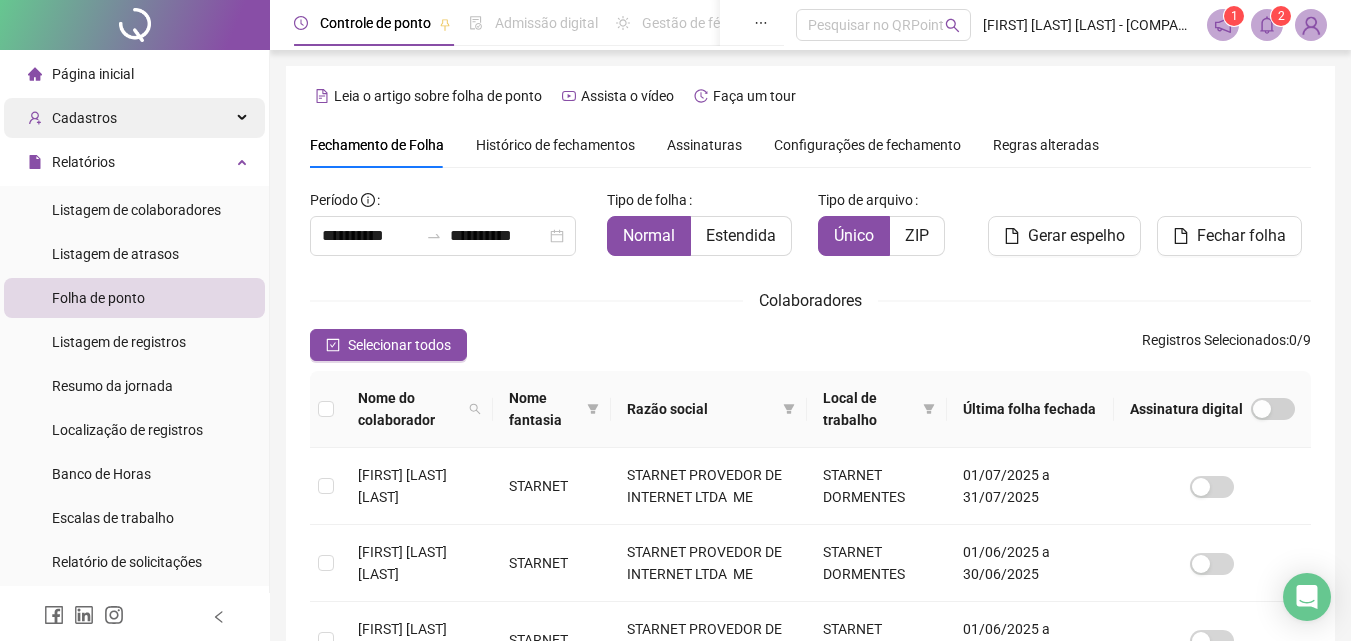 click on "Cadastros" at bounding box center (84, 118) 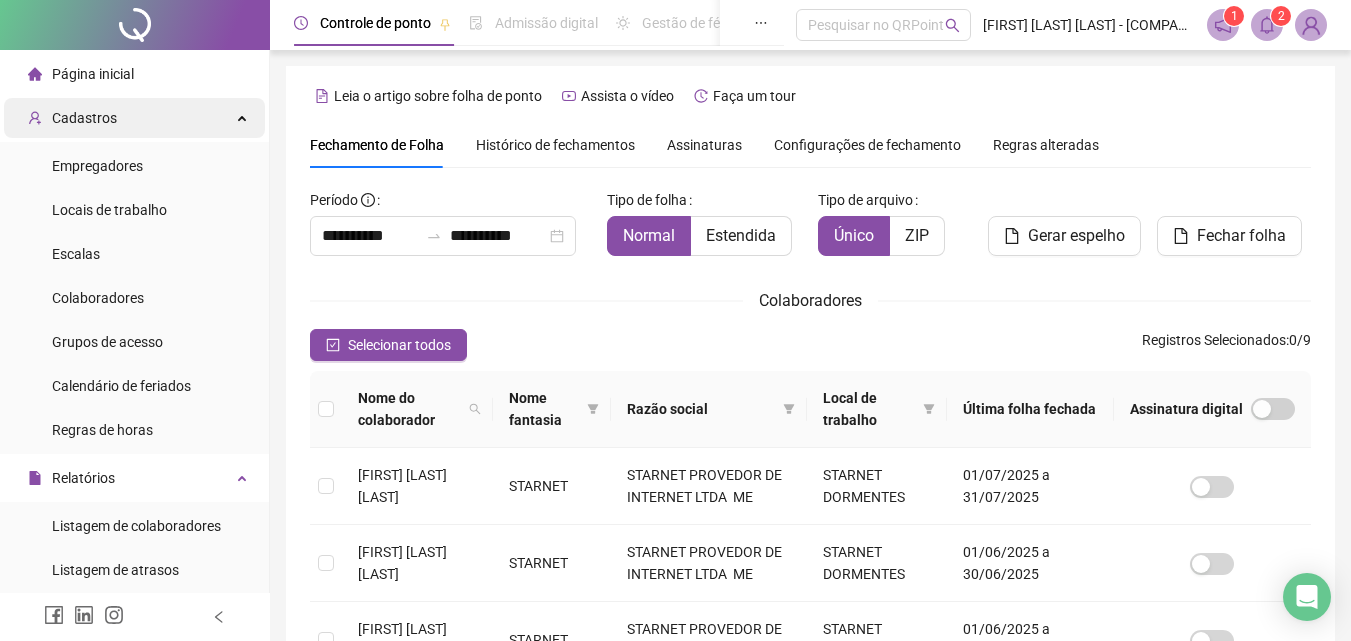 click on "Cadastros" at bounding box center [84, 118] 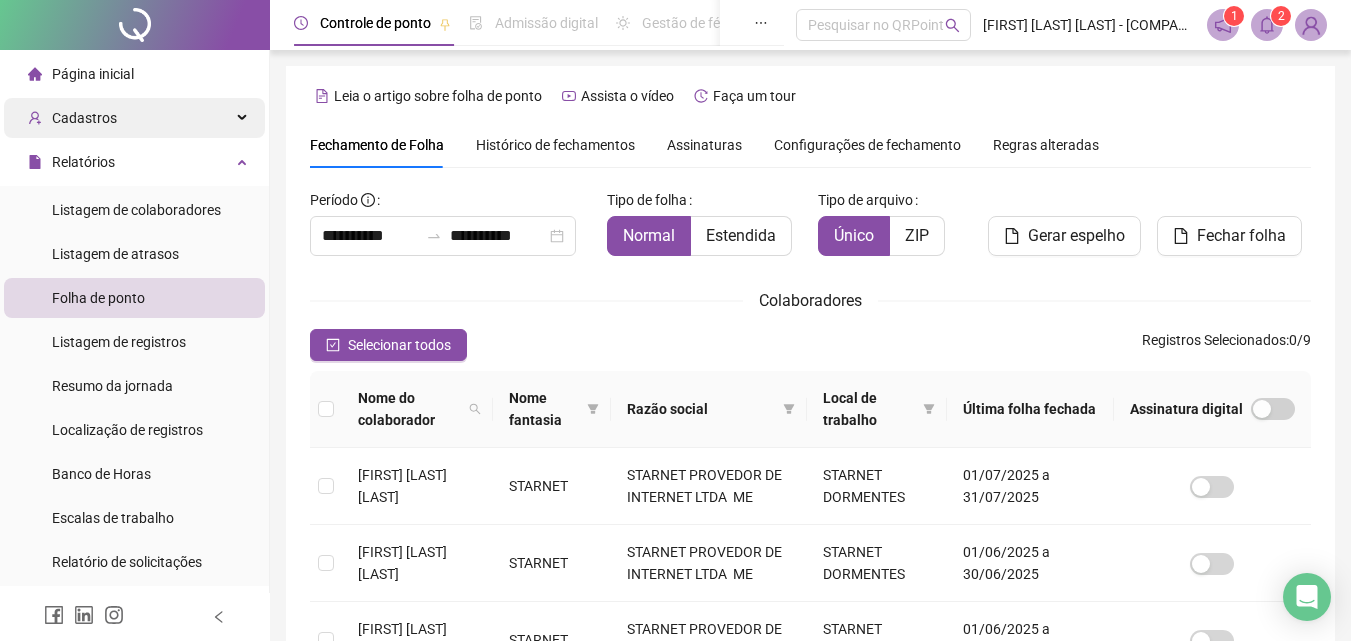 click on "Cadastros" at bounding box center (84, 118) 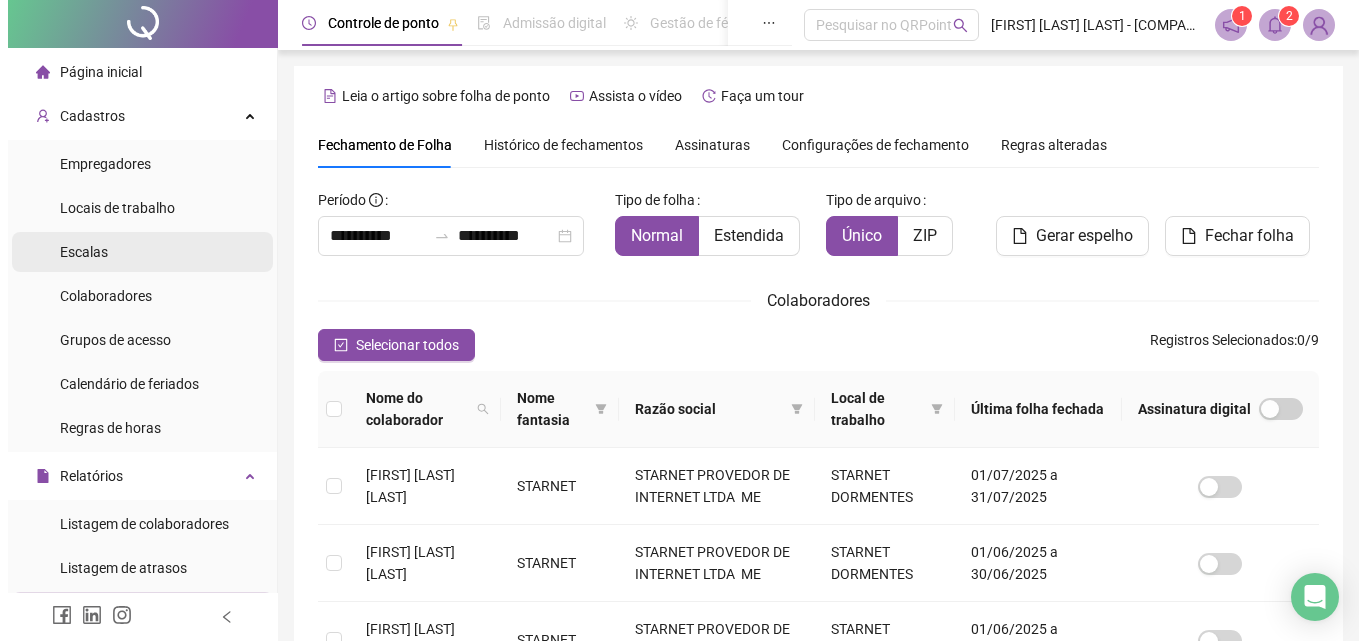 scroll, scrollTop: 0, scrollLeft: 0, axis: both 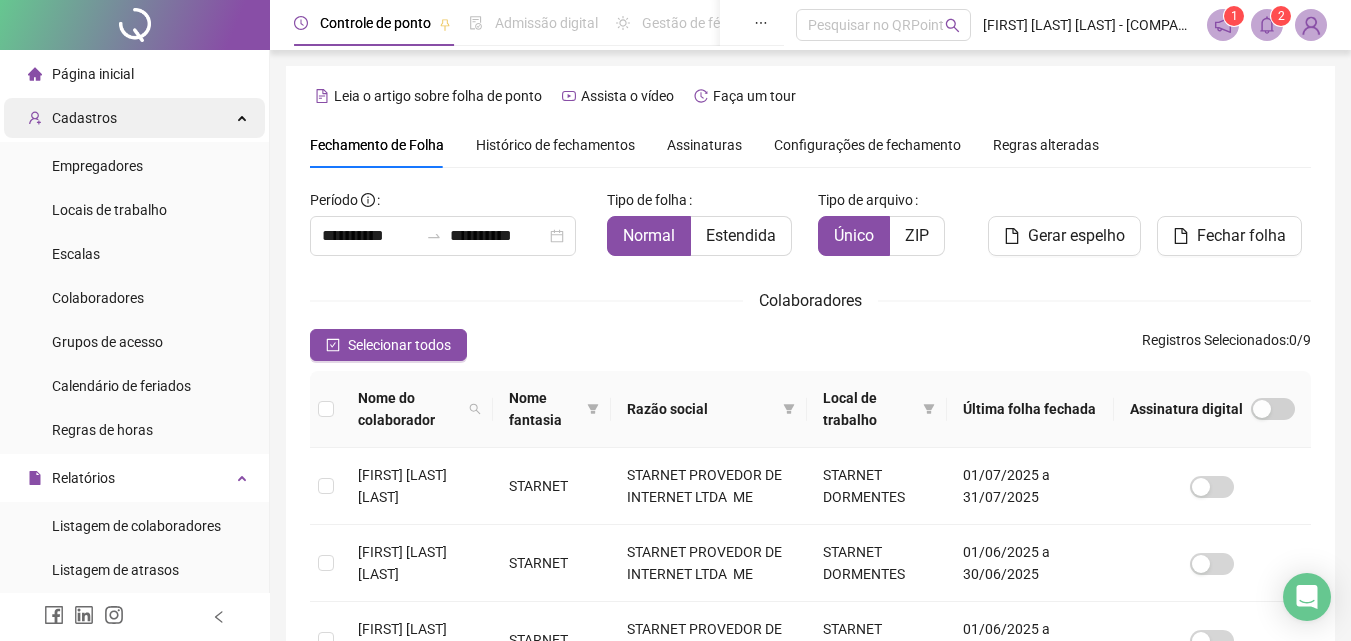 click on "Cadastros" at bounding box center [84, 118] 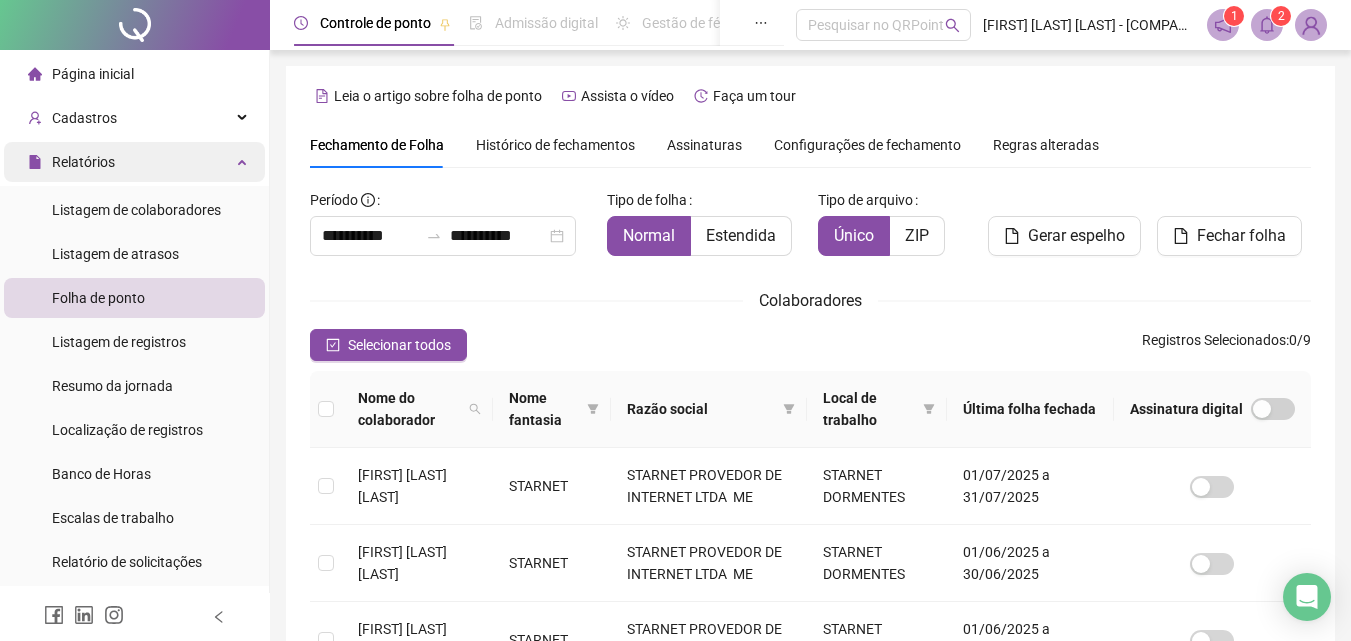 click on "Relatórios" at bounding box center (83, 162) 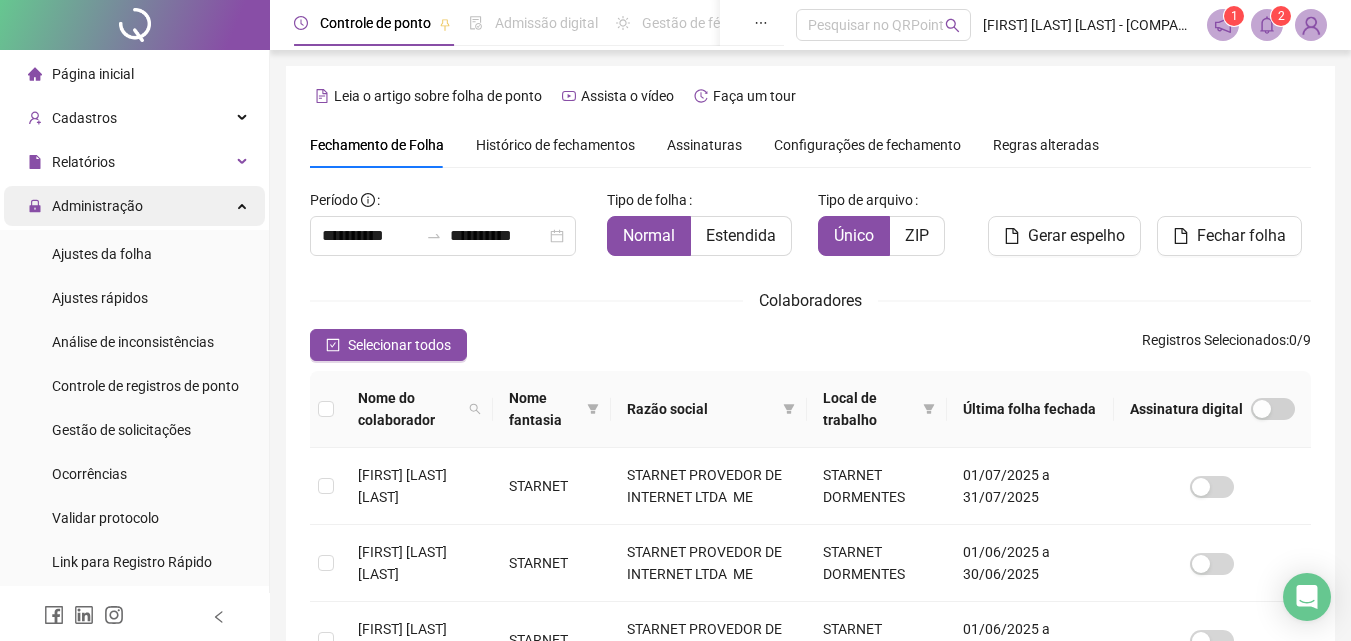 click on "Administração" at bounding box center [97, 206] 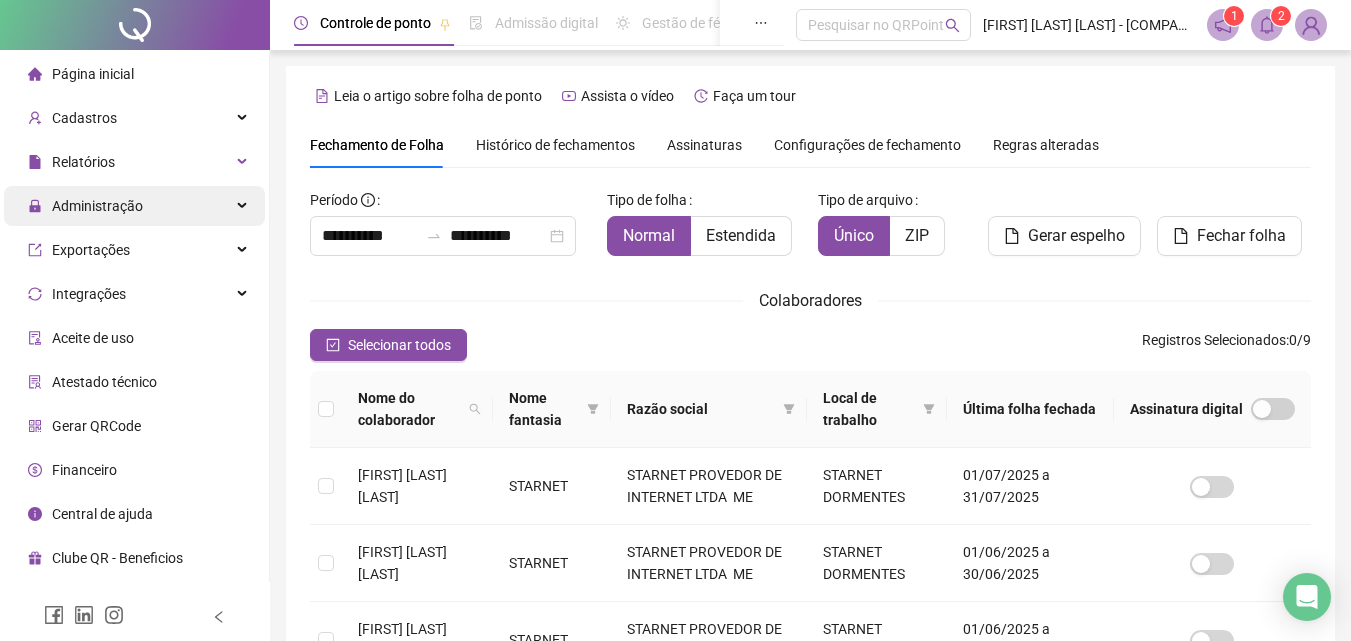 click on "Administração" at bounding box center [97, 206] 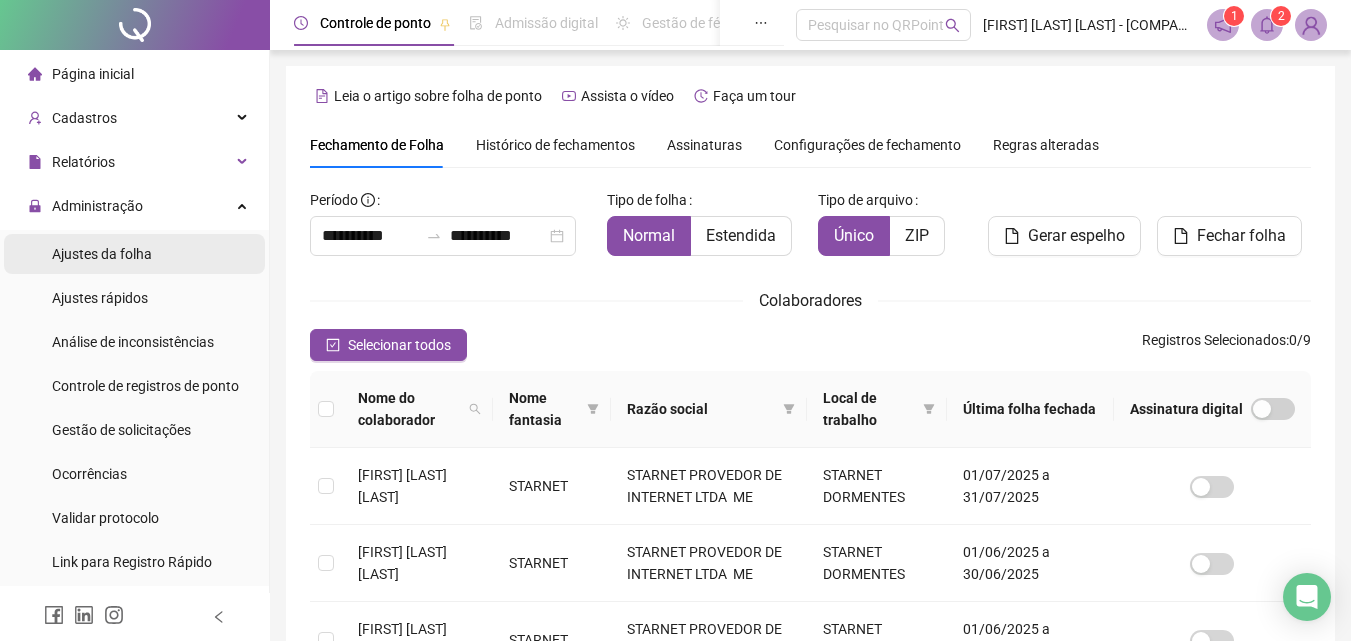 click on "Ajustes da folha" at bounding box center [102, 254] 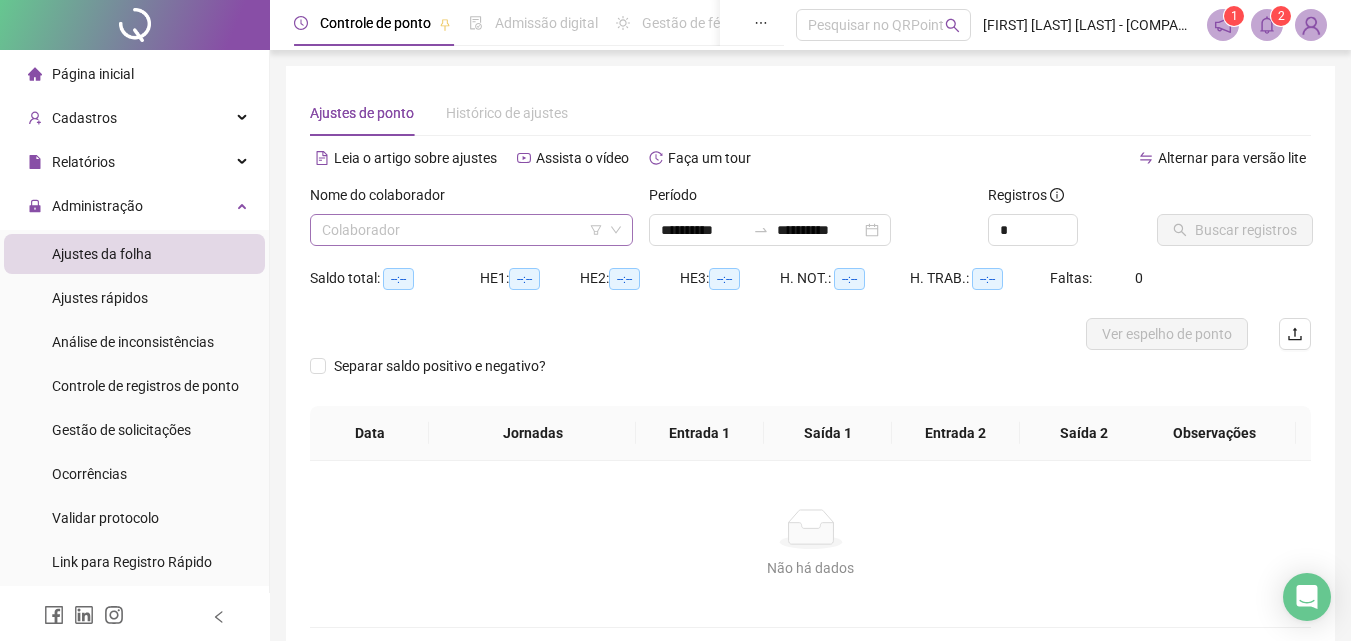 click at bounding box center (462, 230) 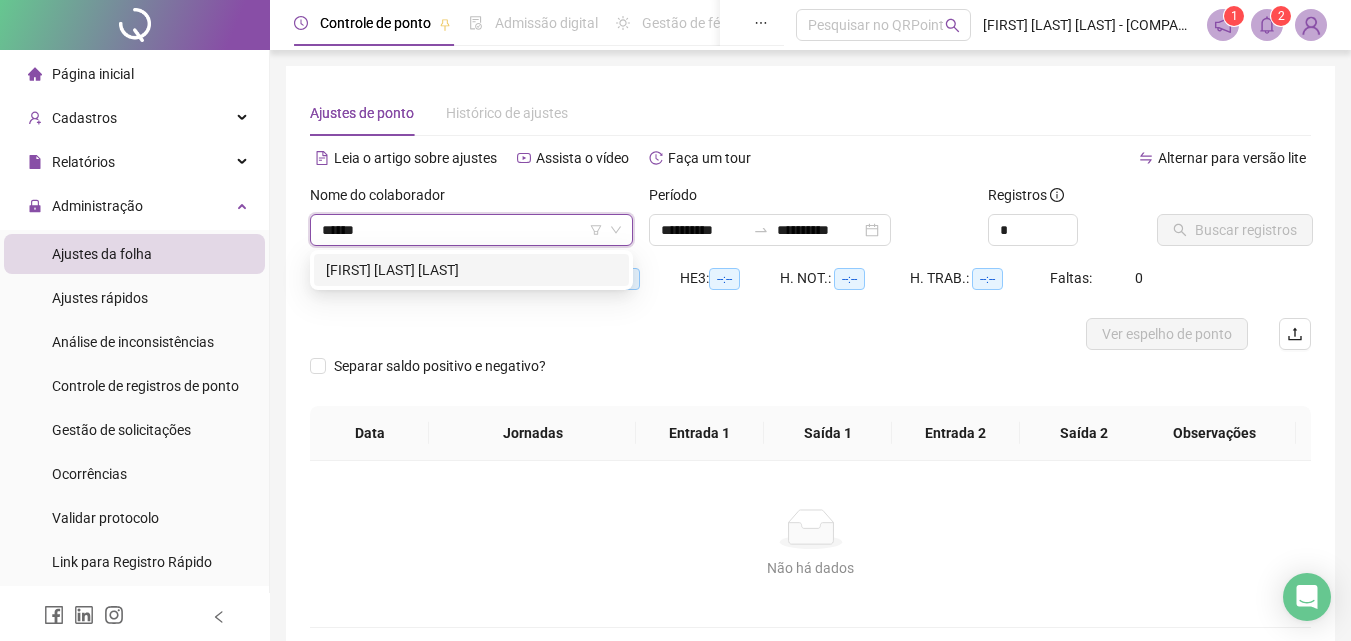 type on "*******" 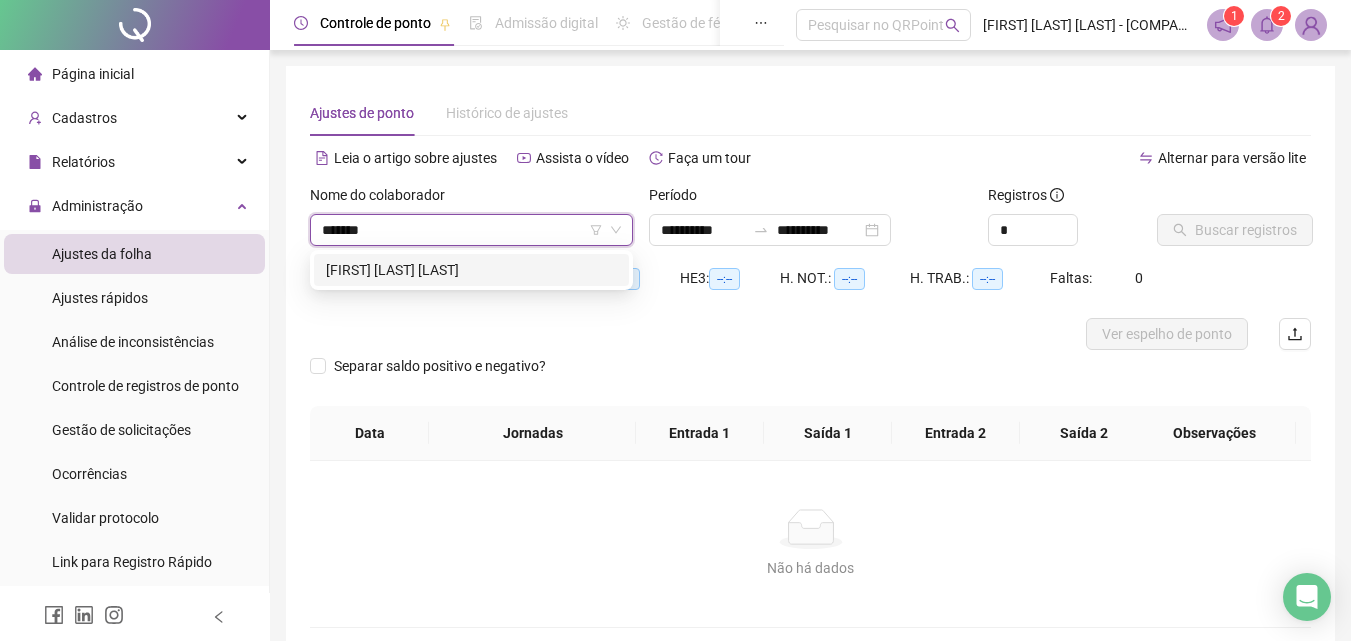 click on "[FIRST] [LAST] [LAST]" at bounding box center [471, 270] 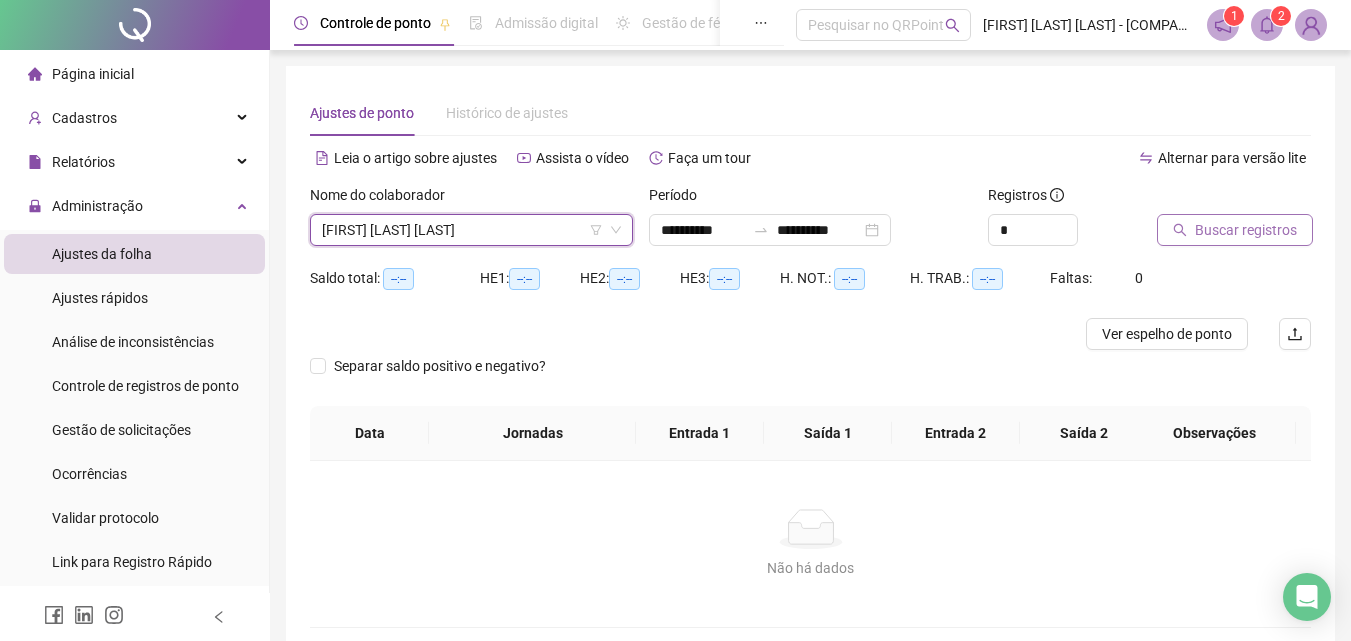click on "Buscar registros" at bounding box center (1246, 230) 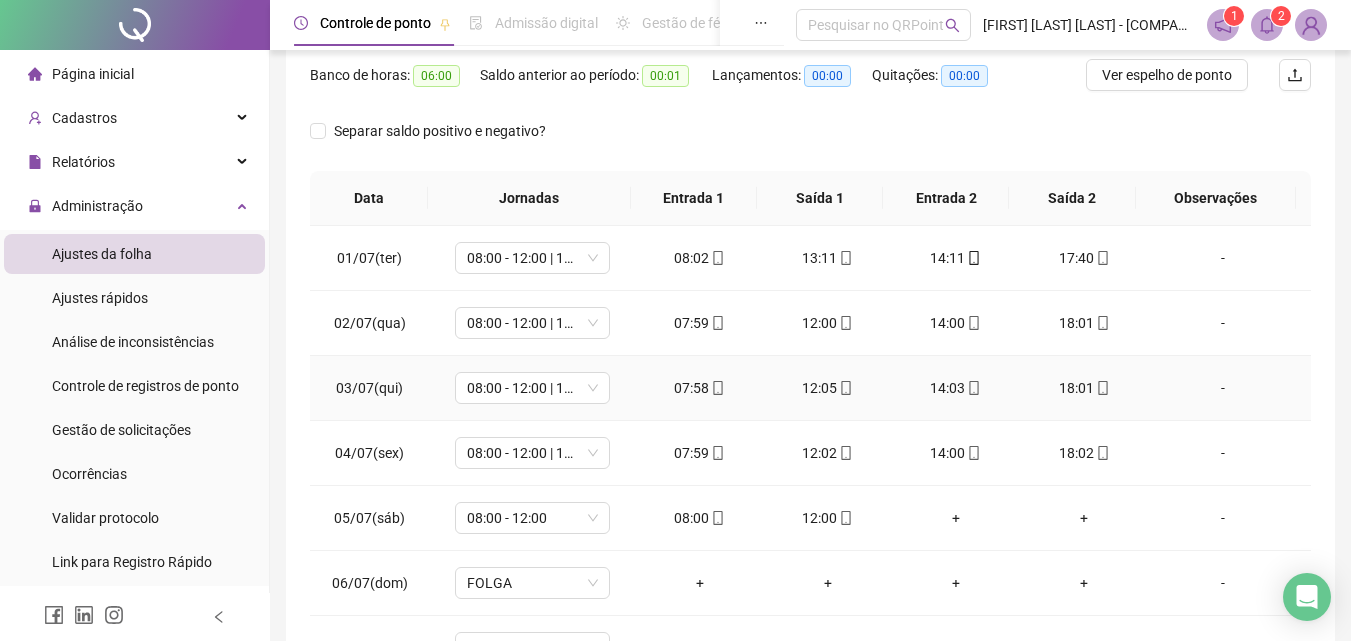 scroll, scrollTop: 400, scrollLeft: 0, axis: vertical 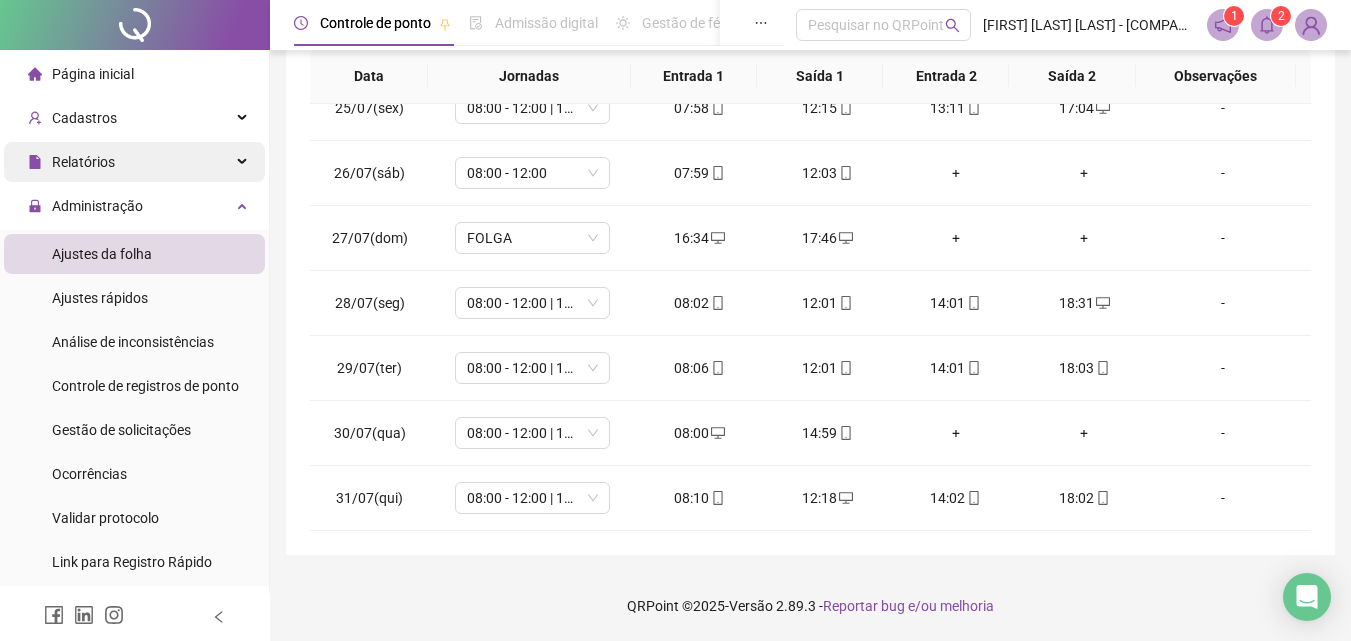 click on "Relatórios" at bounding box center (83, 162) 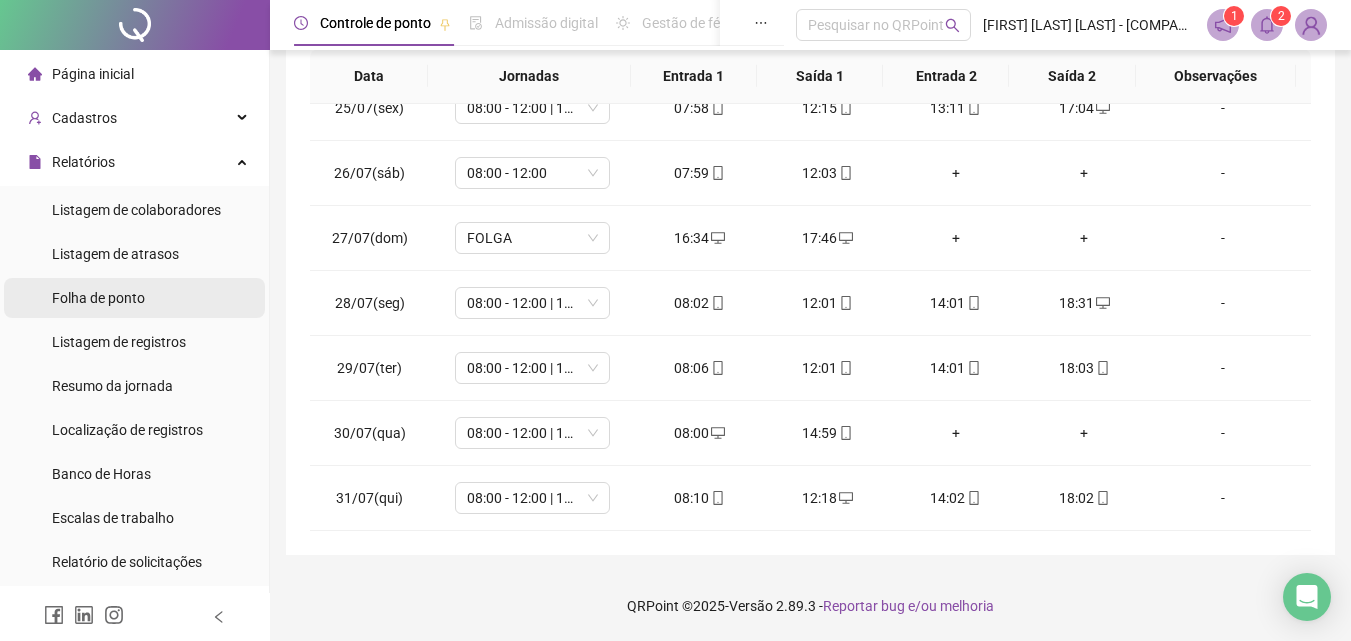 click on "Folha de ponto" at bounding box center [98, 298] 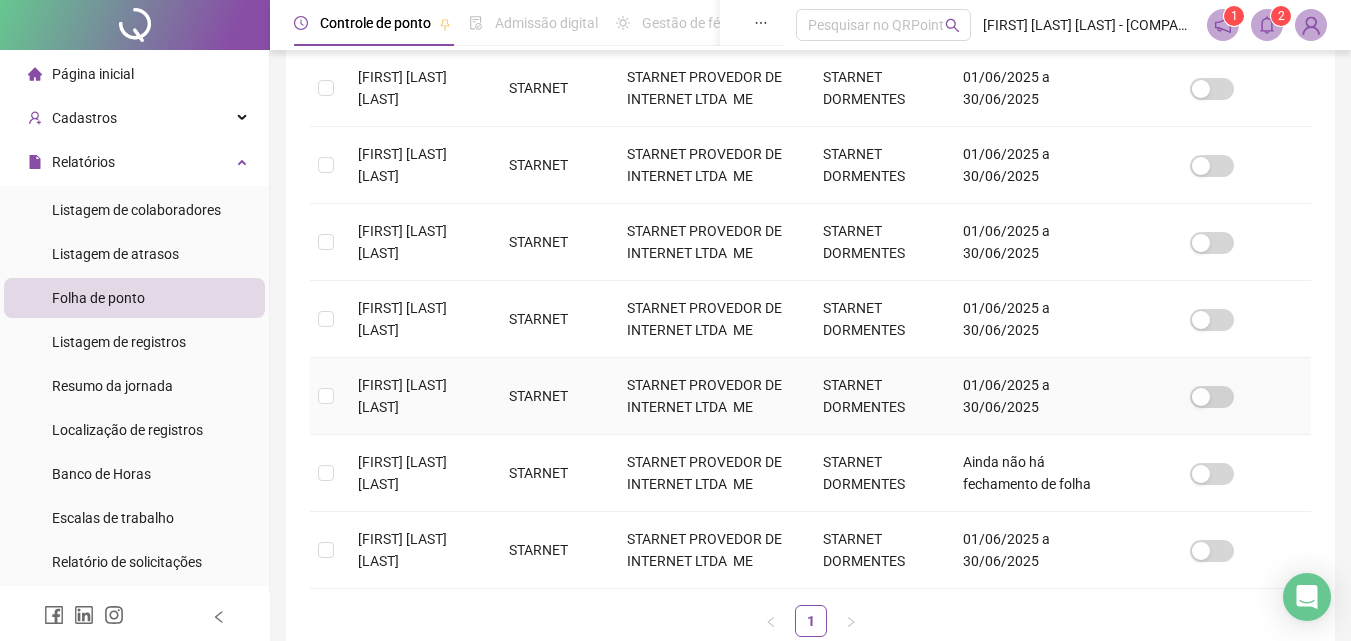 scroll, scrollTop: 589, scrollLeft: 0, axis: vertical 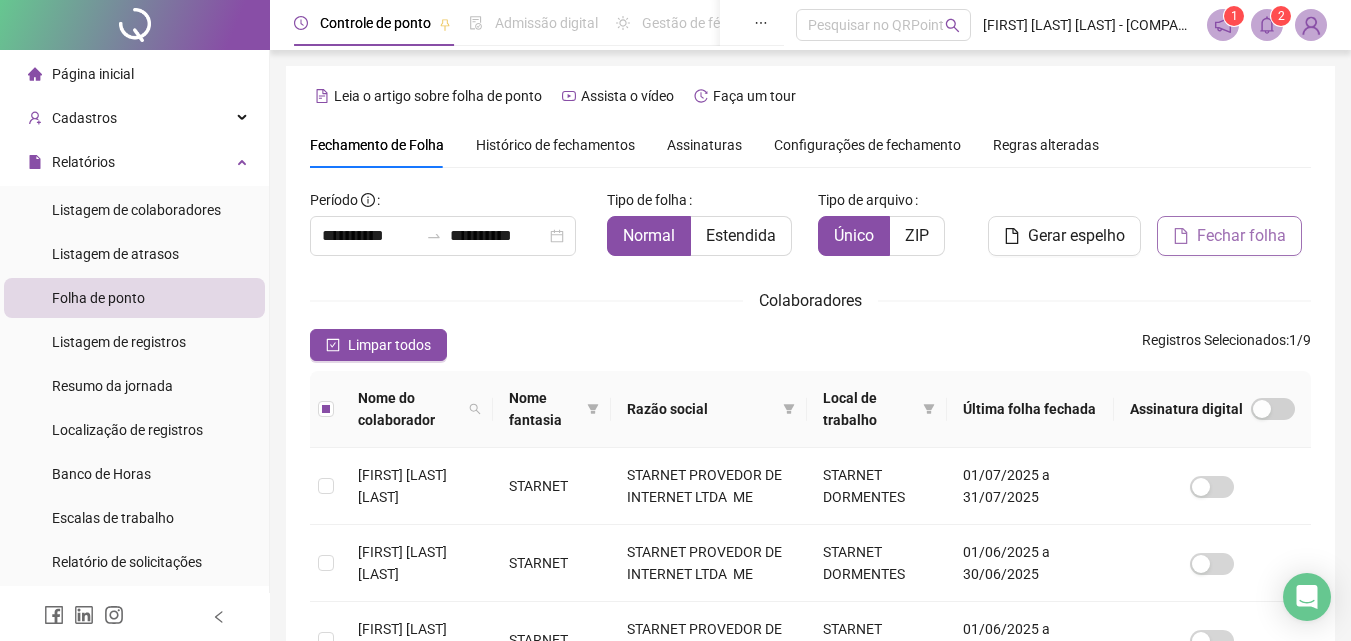 click on "Fechar folha" at bounding box center (1229, 236) 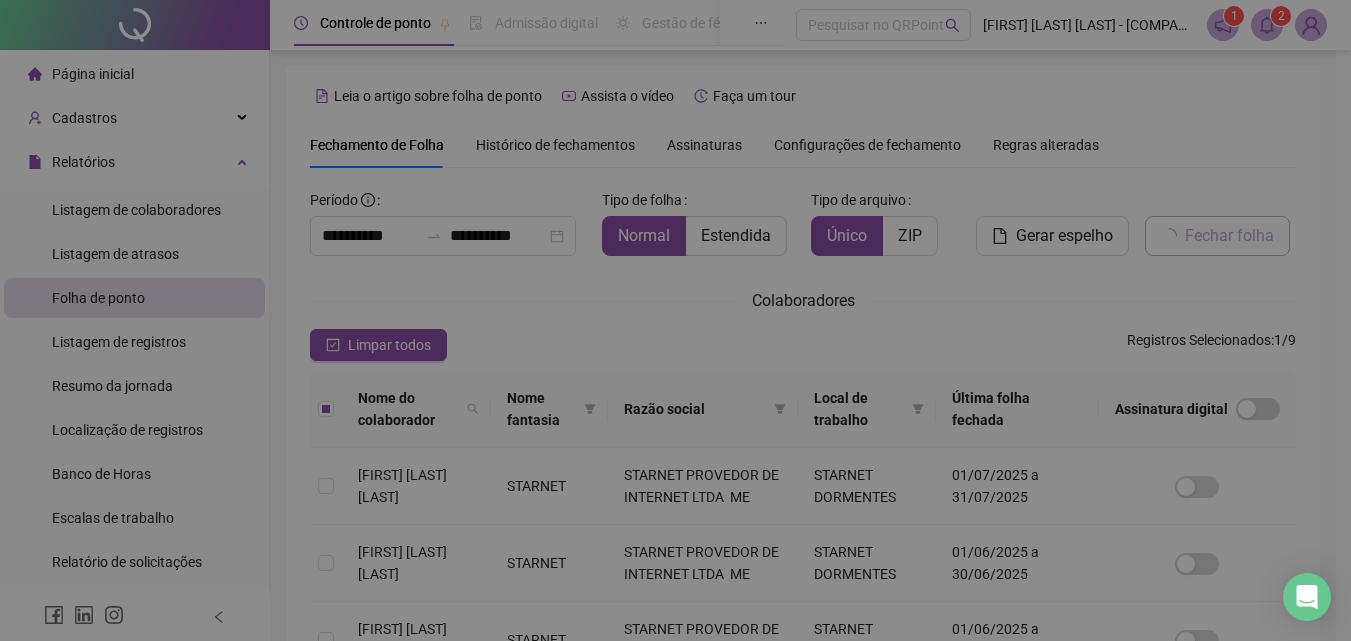 scroll, scrollTop: 89, scrollLeft: 0, axis: vertical 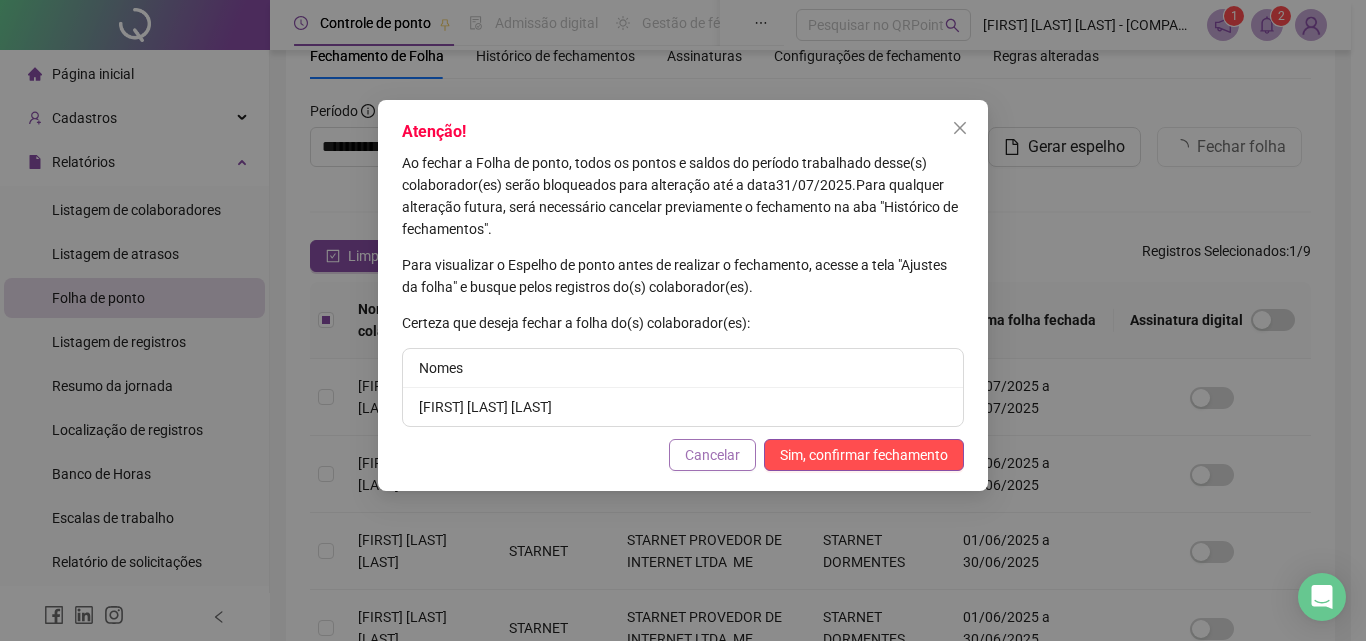 click on "Cancelar" at bounding box center [712, 455] 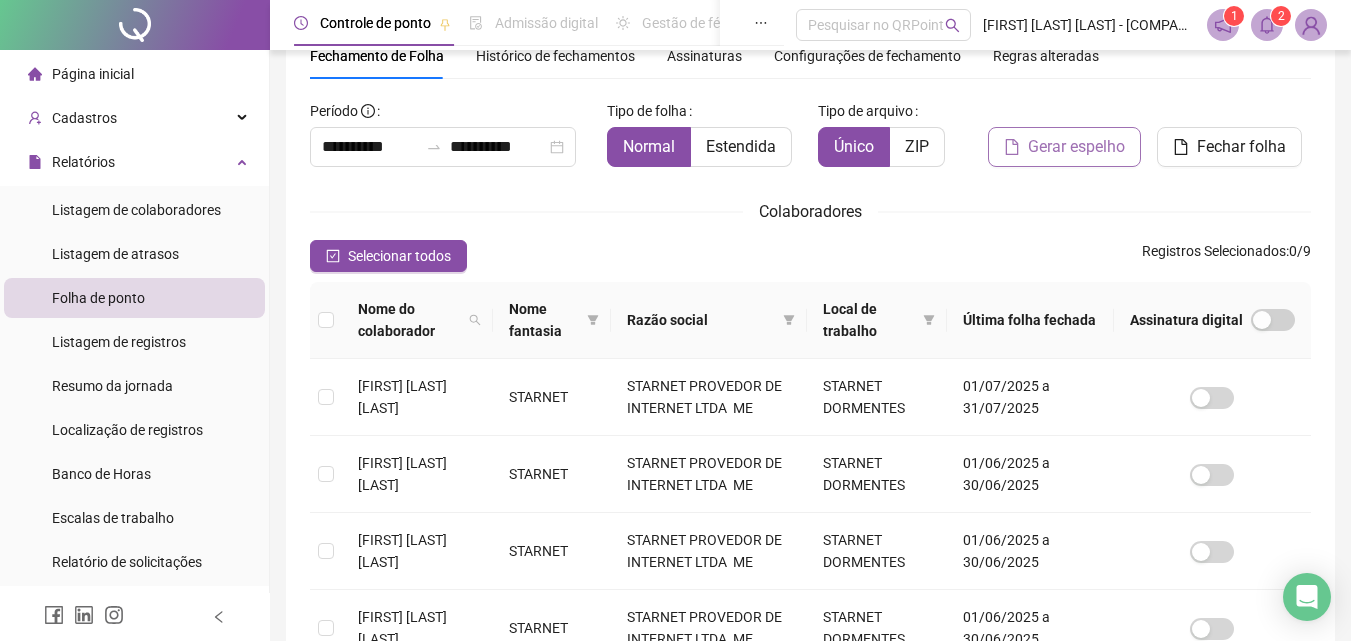 click on "Gerar espelho" at bounding box center (1076, 147) 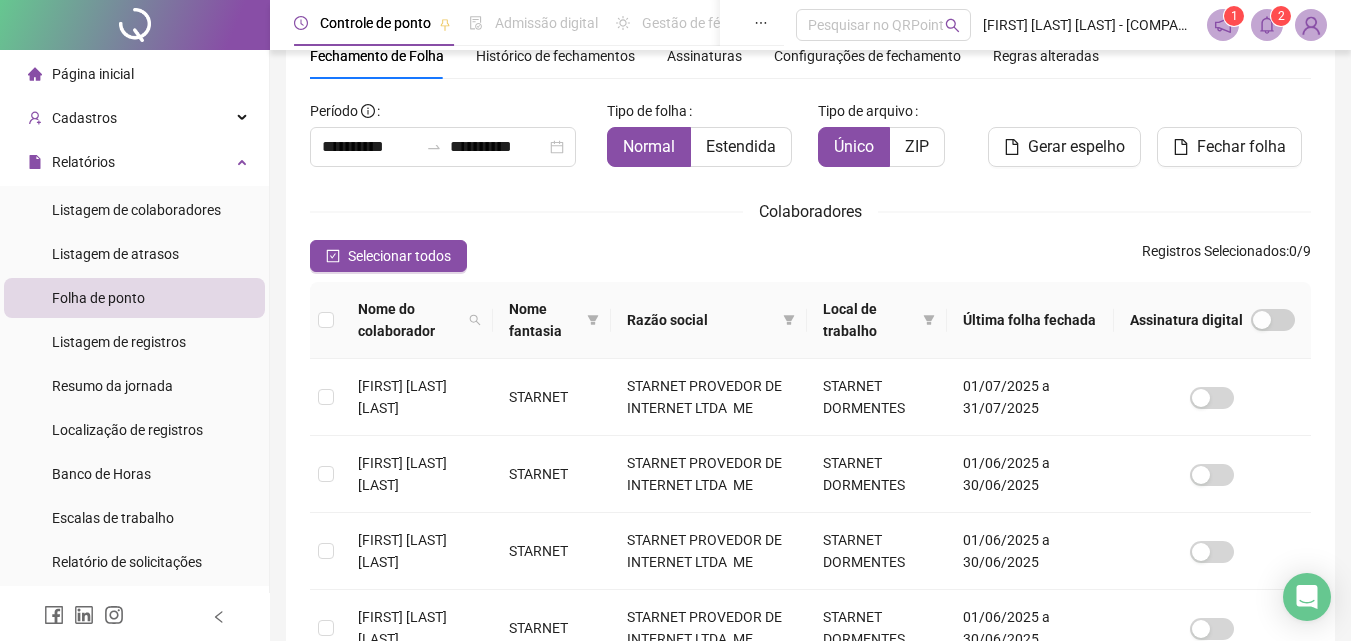 click on "Folha de ponto" at bounding box center (134, 298) 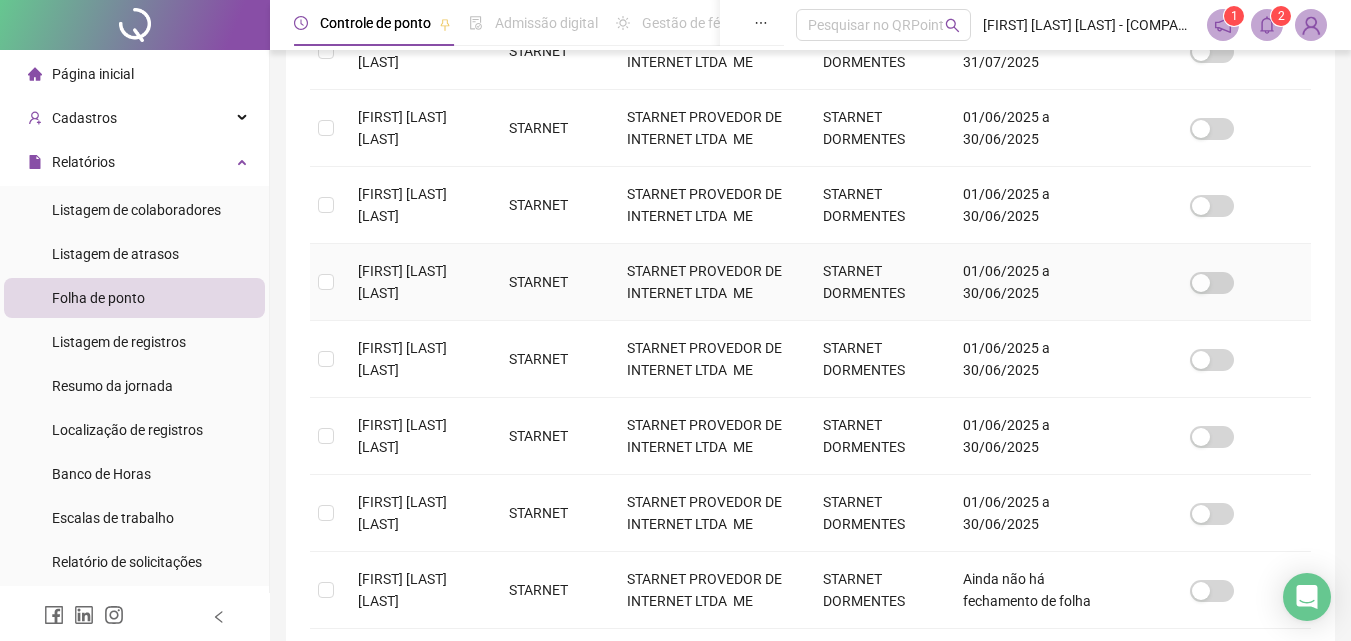 scroll, scrollTop: 489, scrollLeft: 0, axis: vertical 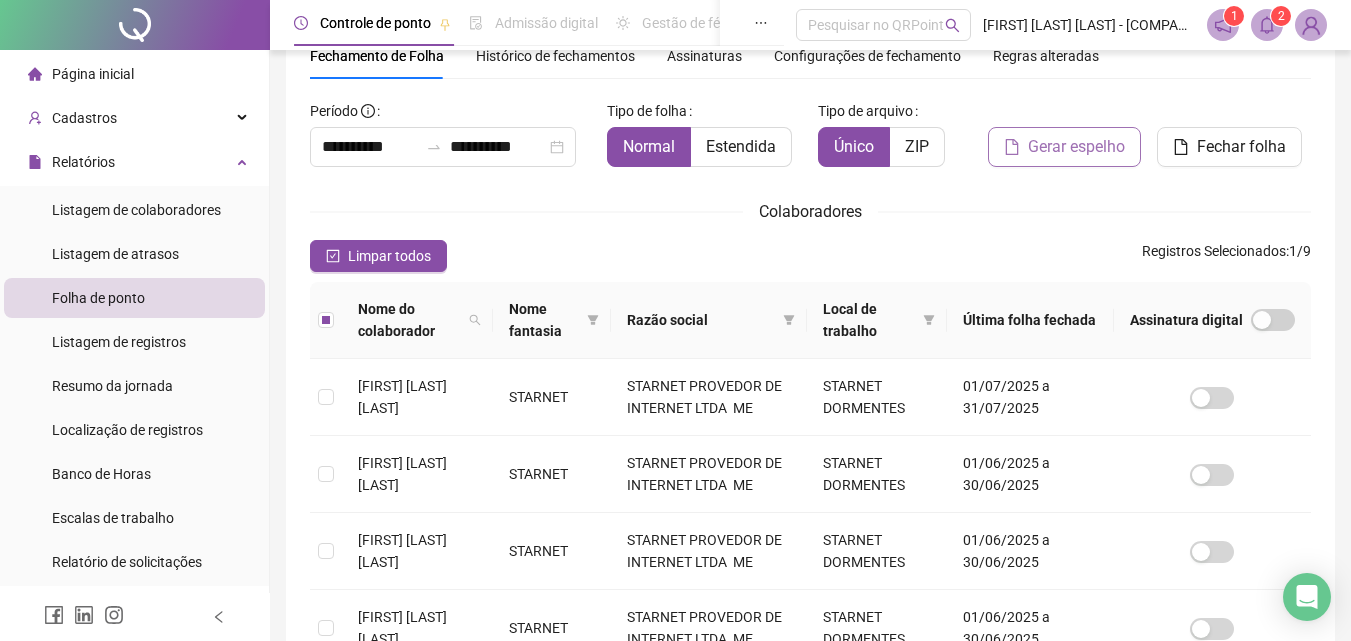 click on "Gerar espelho" at bounding box center (1076, 147) 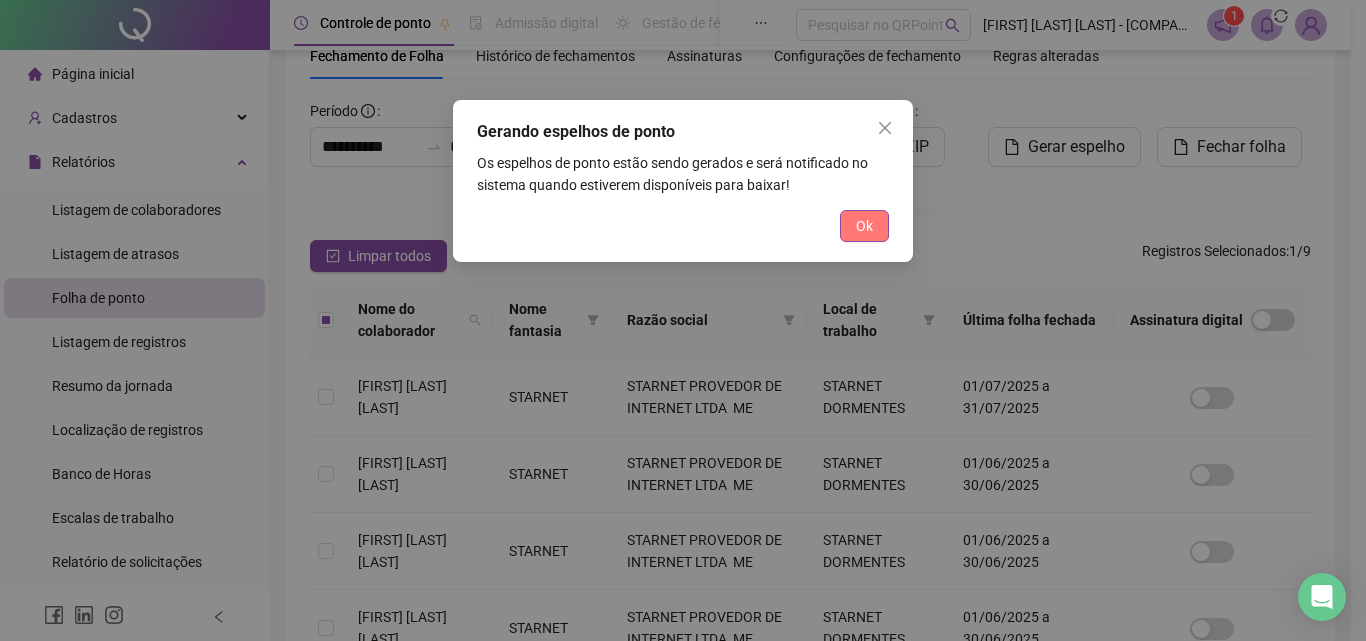 click on "Ok" at bounding box center (864, 226) 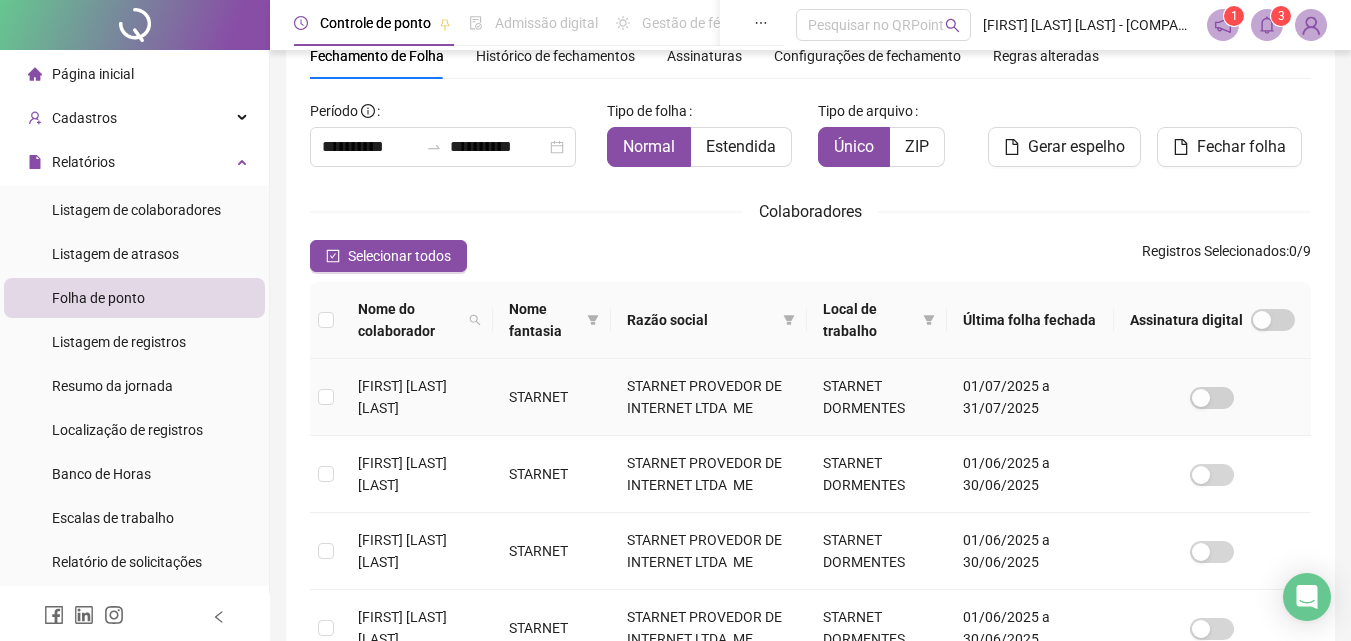 scroll, scrollTop: 674, scrollLeft: 0, axis: vertical 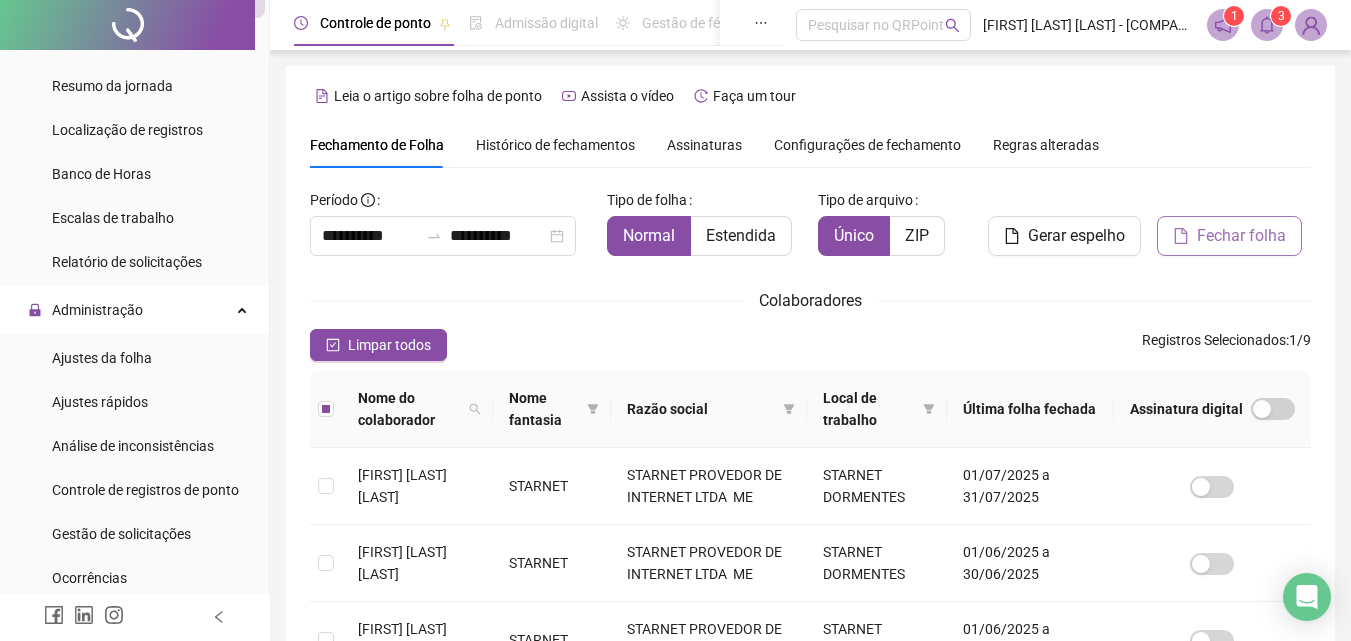 click on "Fechar folha" at bounding box center (1241, 236) 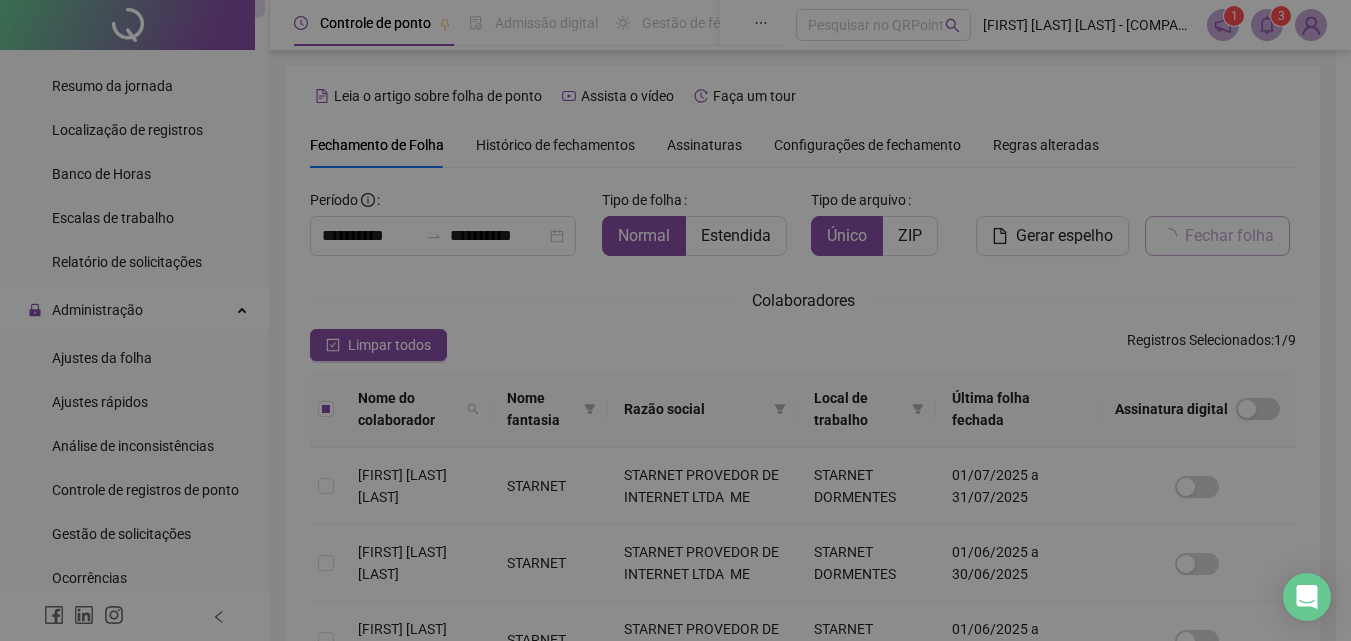 scroll, scrollTop: 89, scrollLeft: 0, axis: vertical 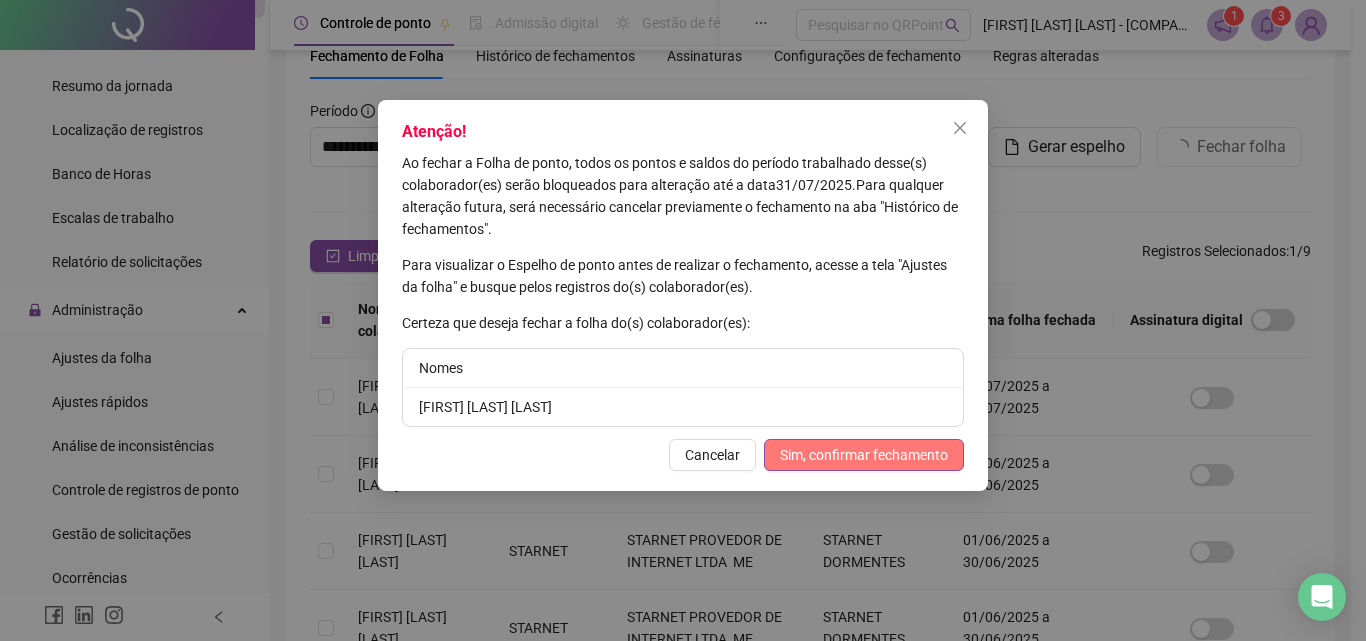 click on "Sim, confirmar fechamento" at bounding box center (864, 455) 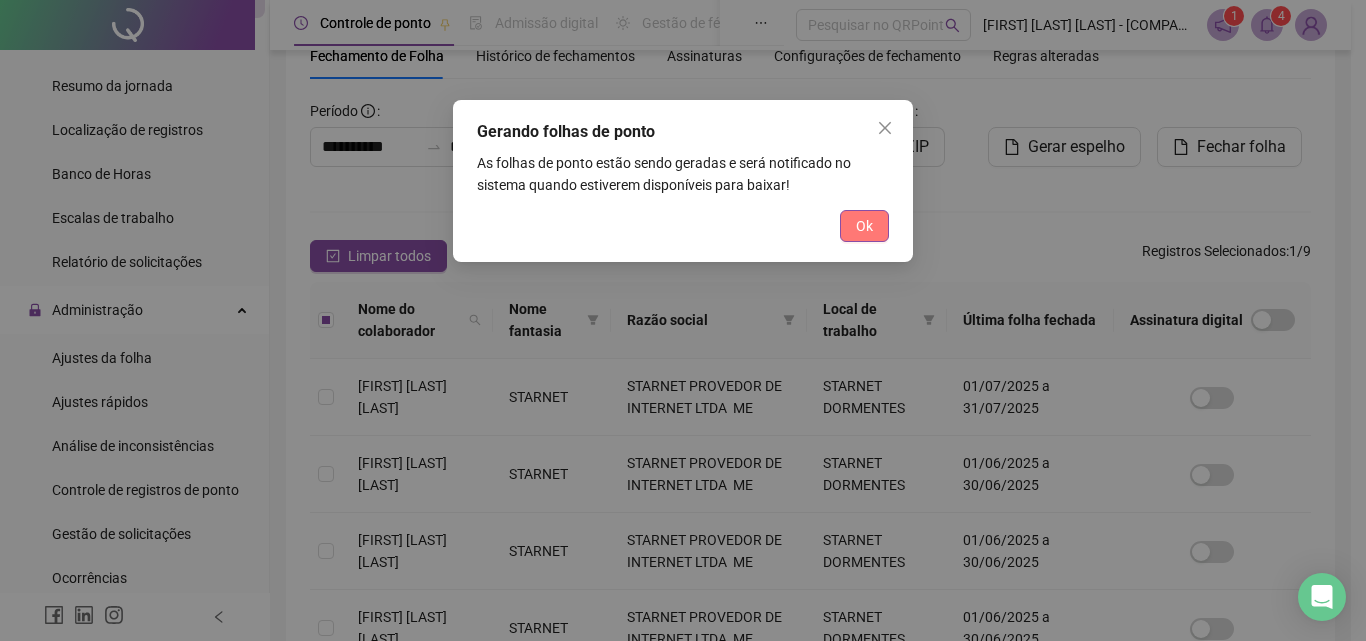 click on "Ok" at bounding box center (864, 226) 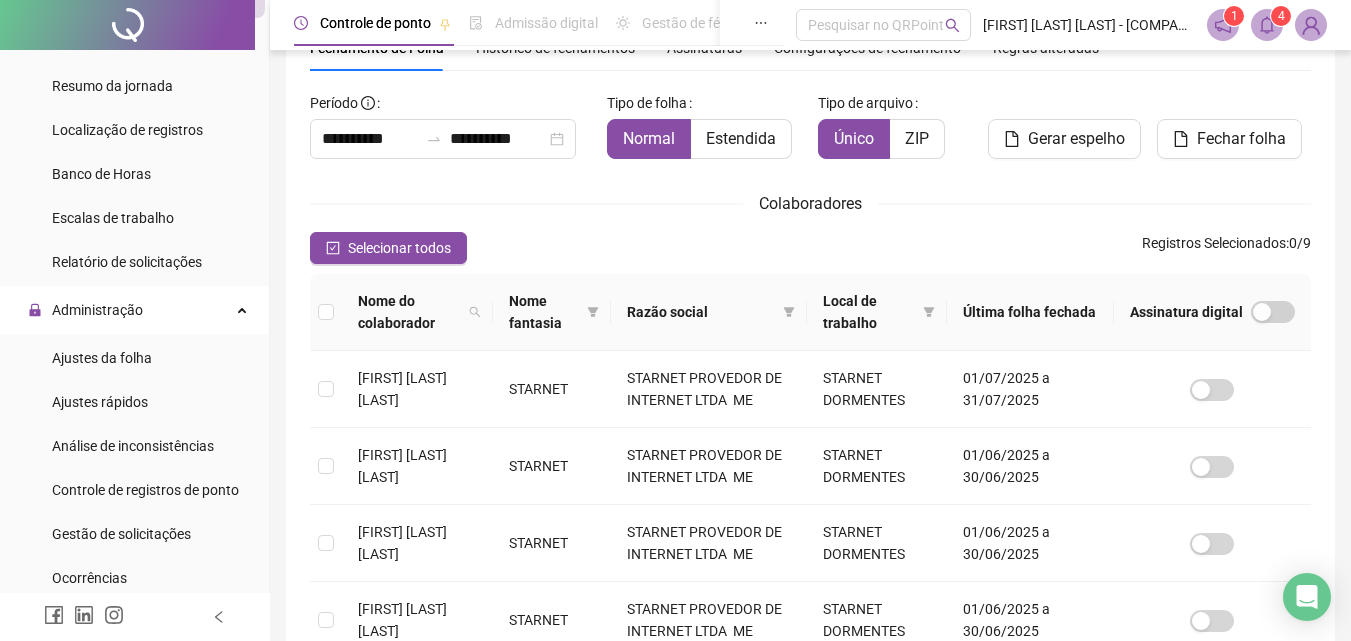 scroll, scrollTop: 0, scrollLeft: 0, axis: both 